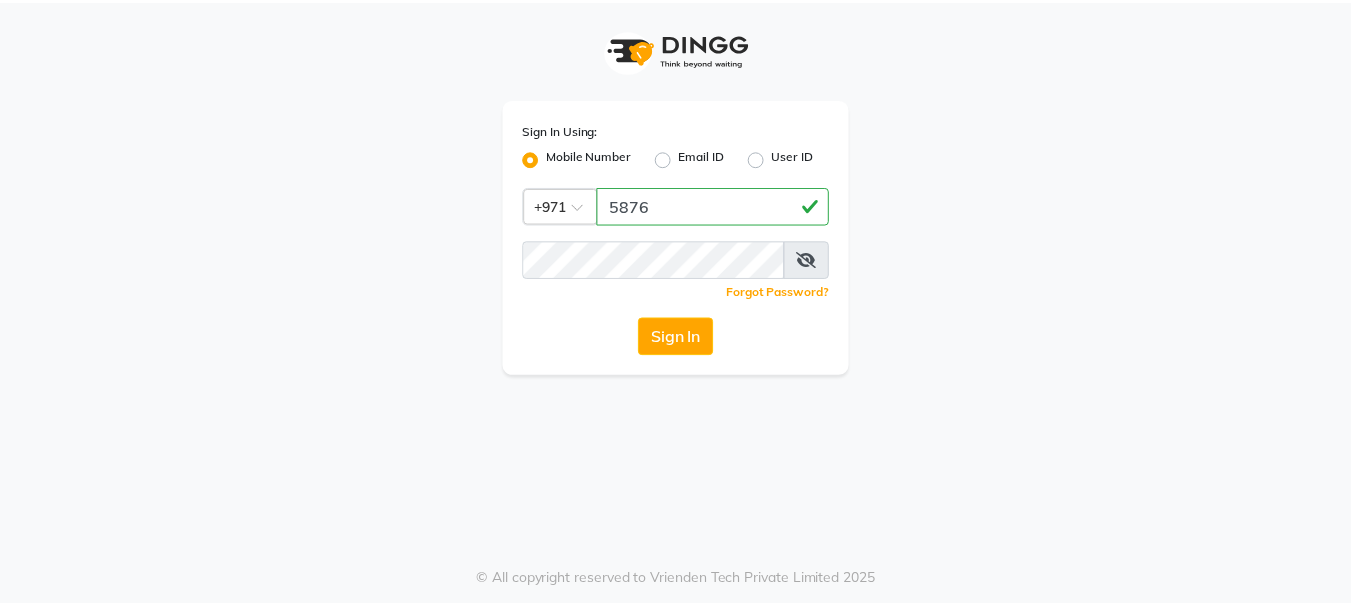 scroll, scrollTop: 0, scrollLeft: 0, axis: both 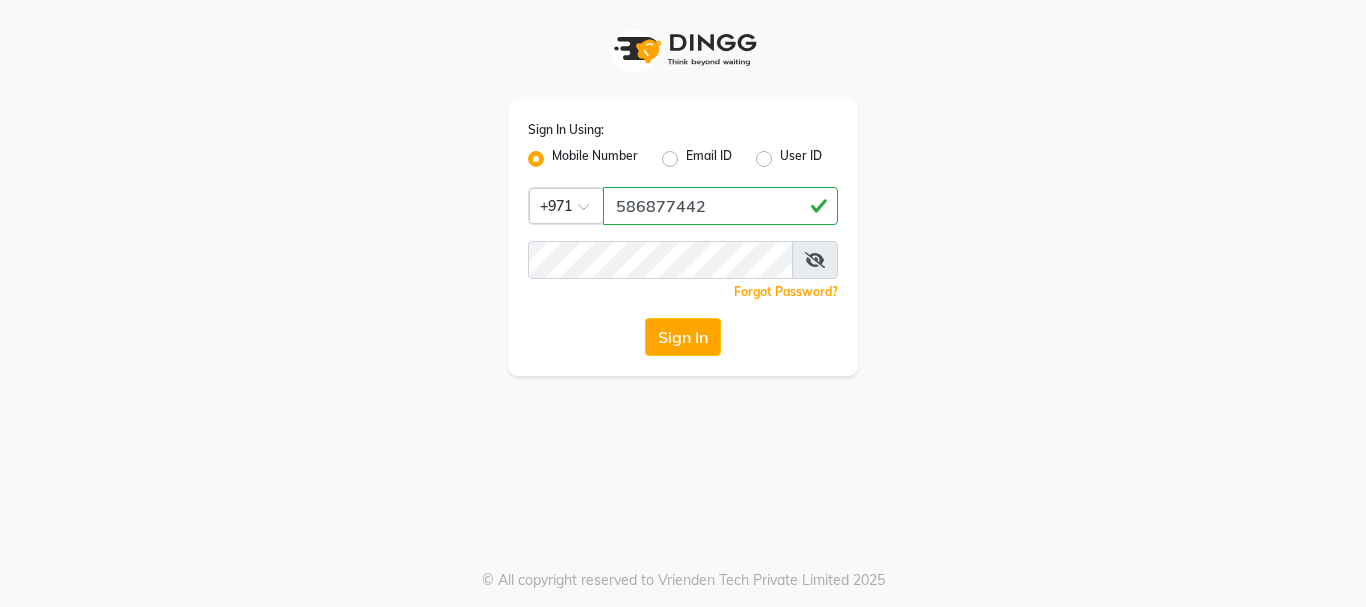 type on "586877442" 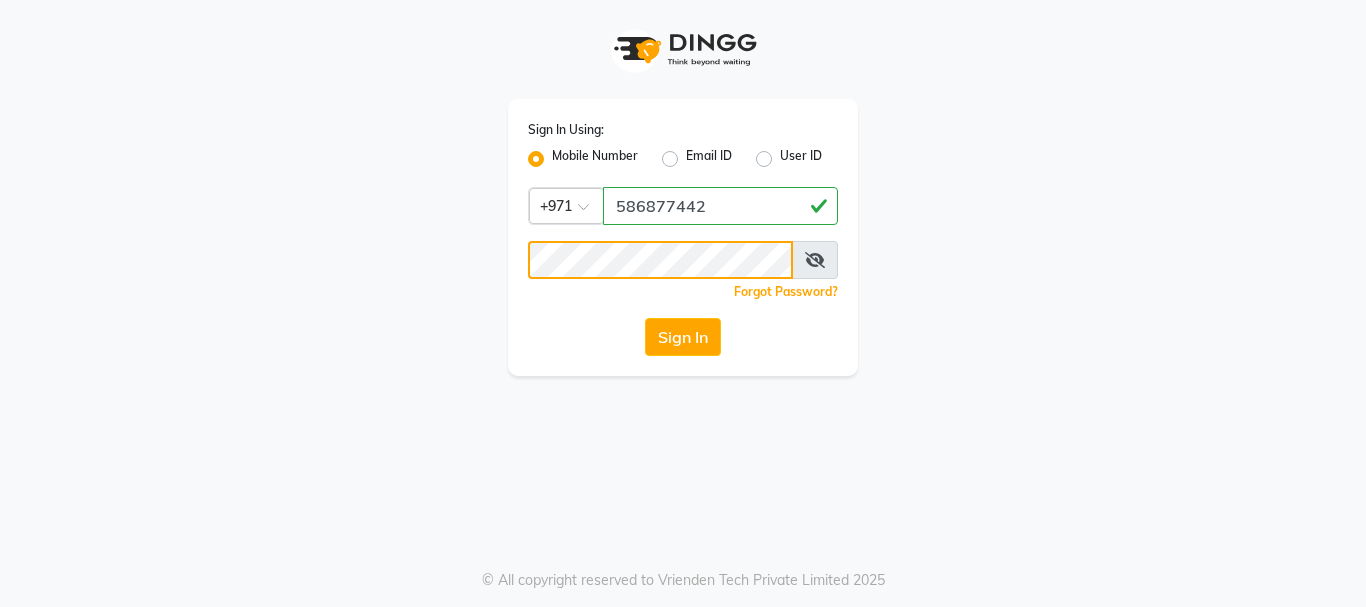 click on "Sign In" 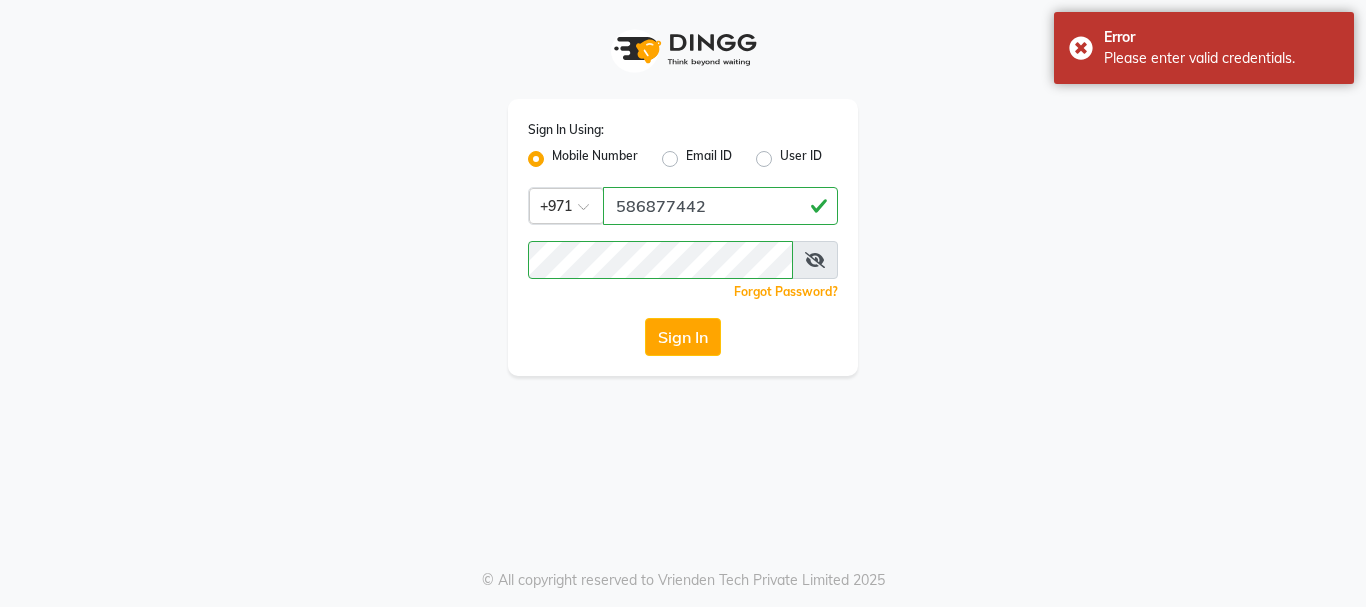 click at bounding box center [815, 260] 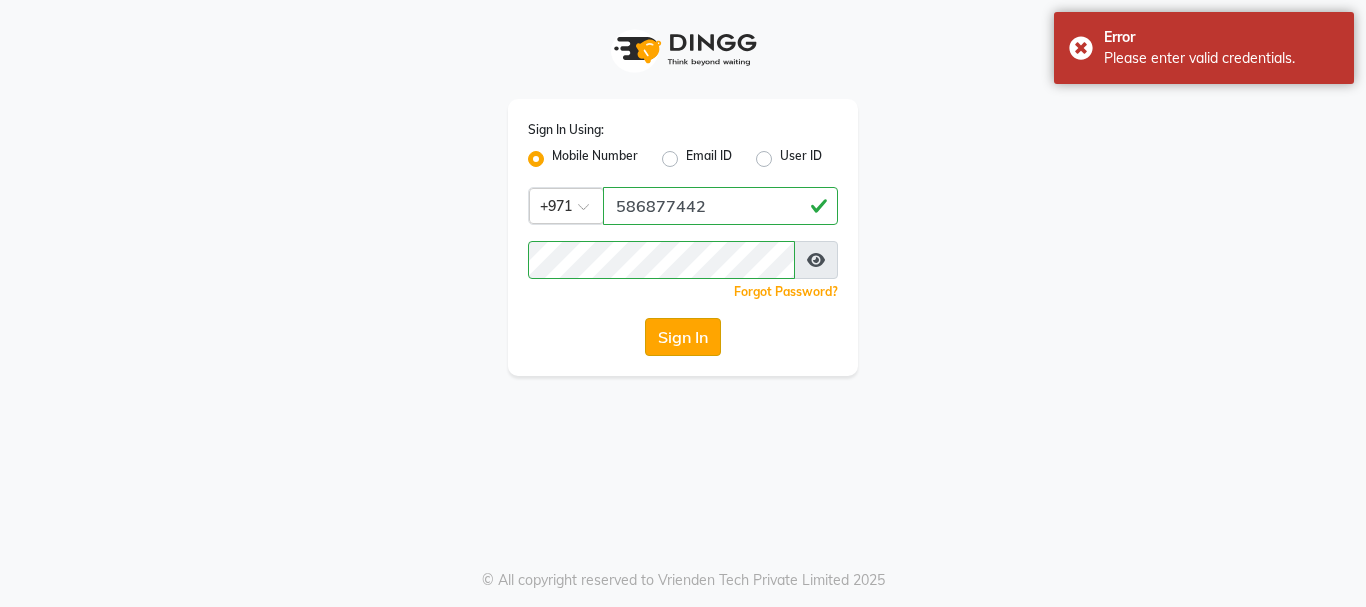 click on "Sign In" 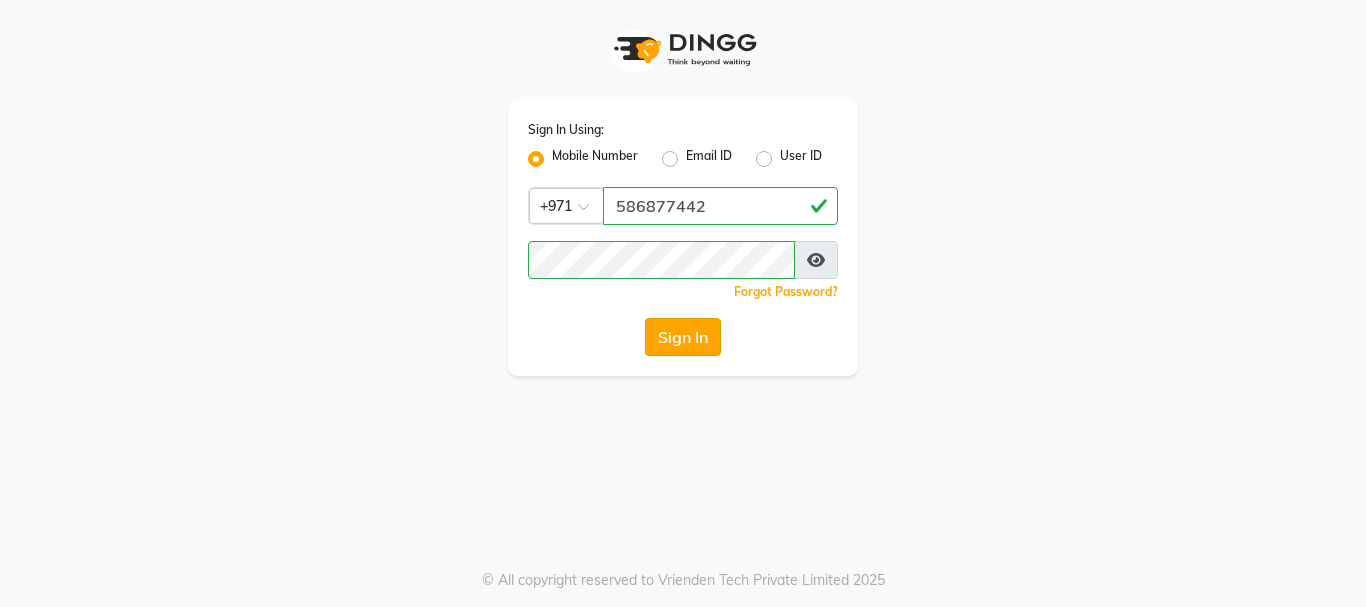 click on "Sign In" 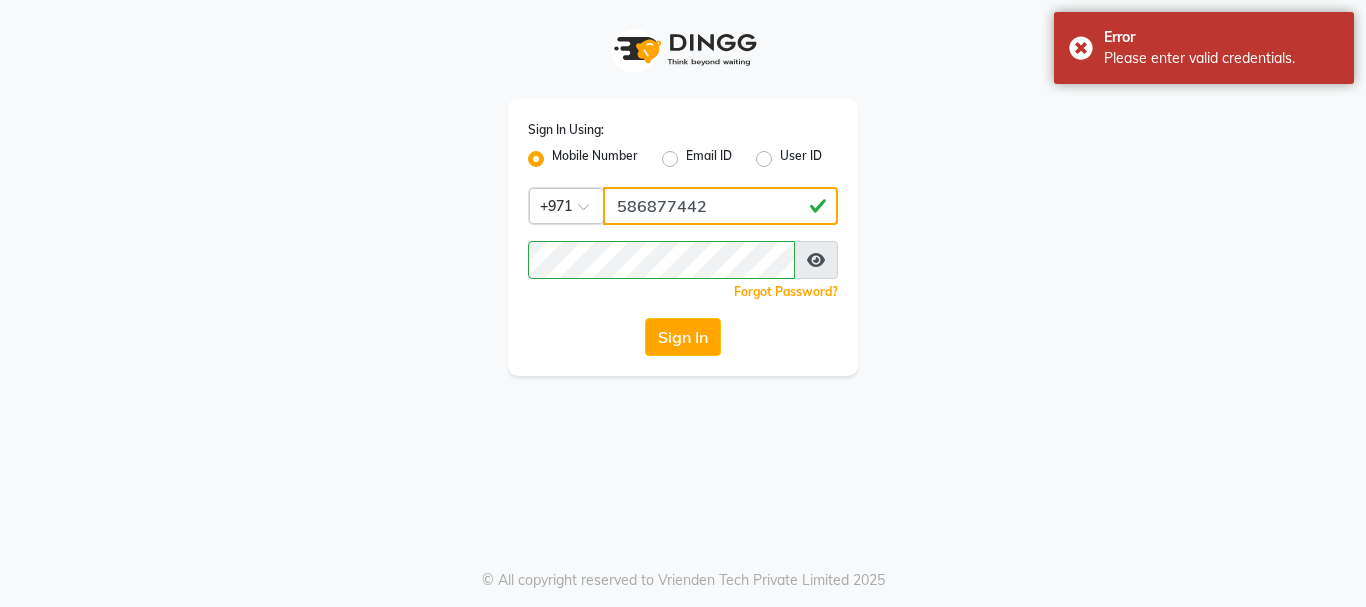 drag, startPoint x: 627, startPoint y: 209, endPoint x: 694, endPoint y: 210, distance: 67.00746 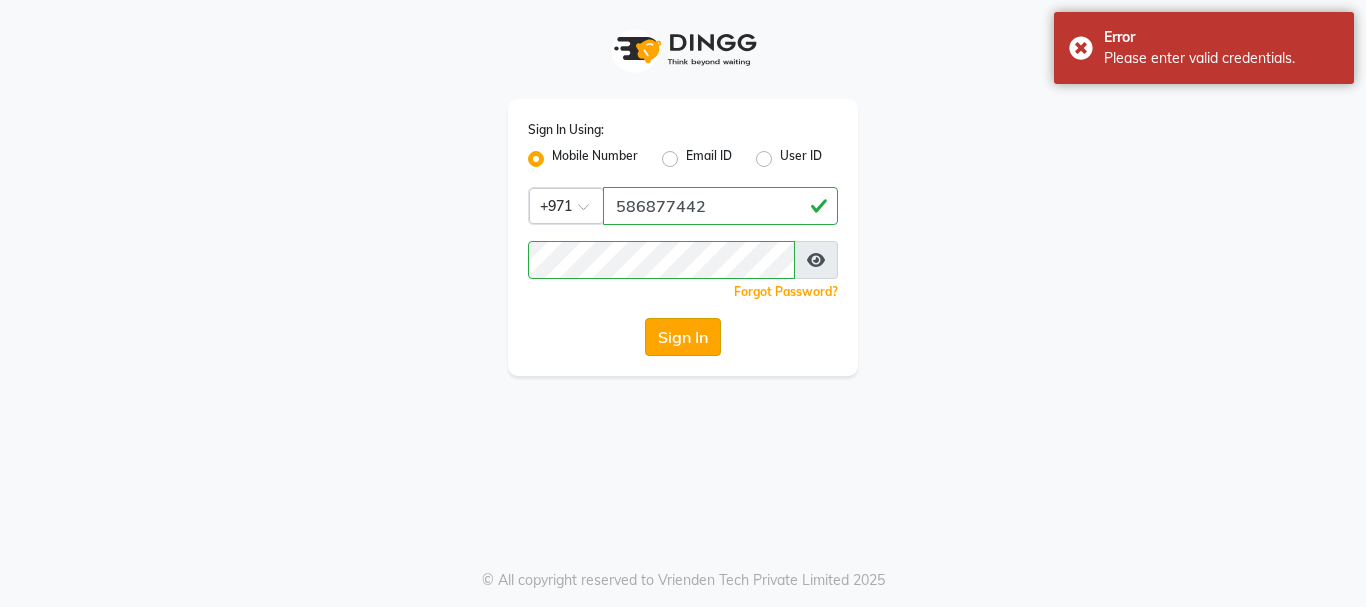 click on "Sign In" 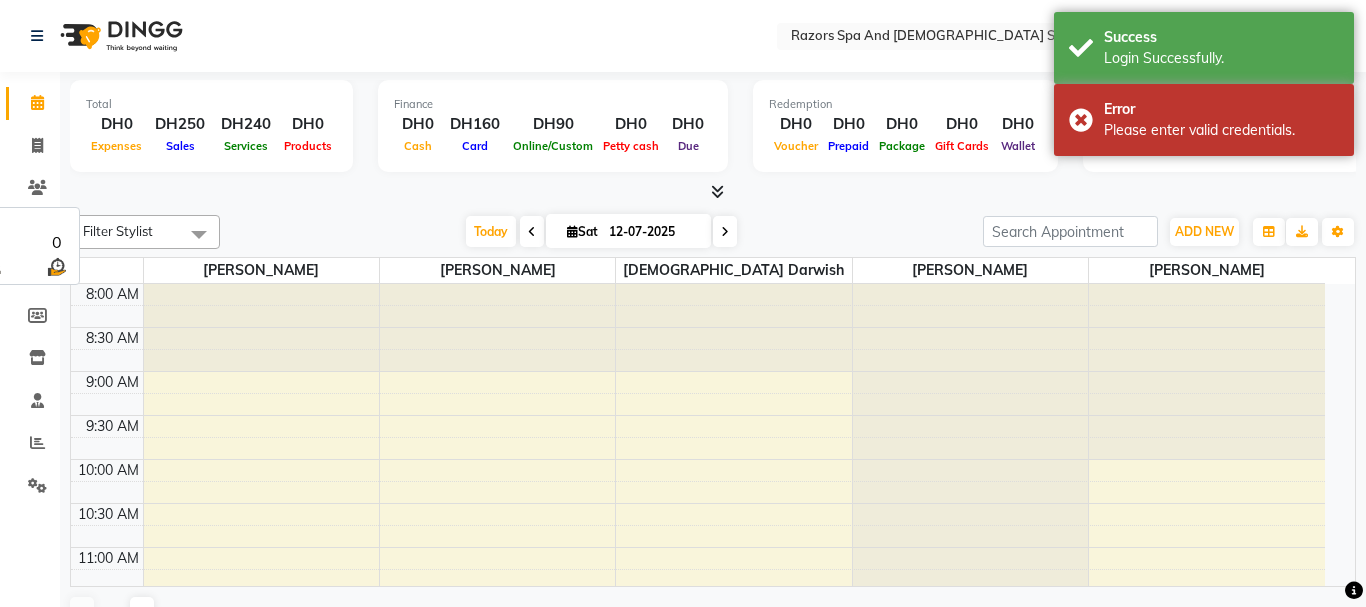 select on "en" 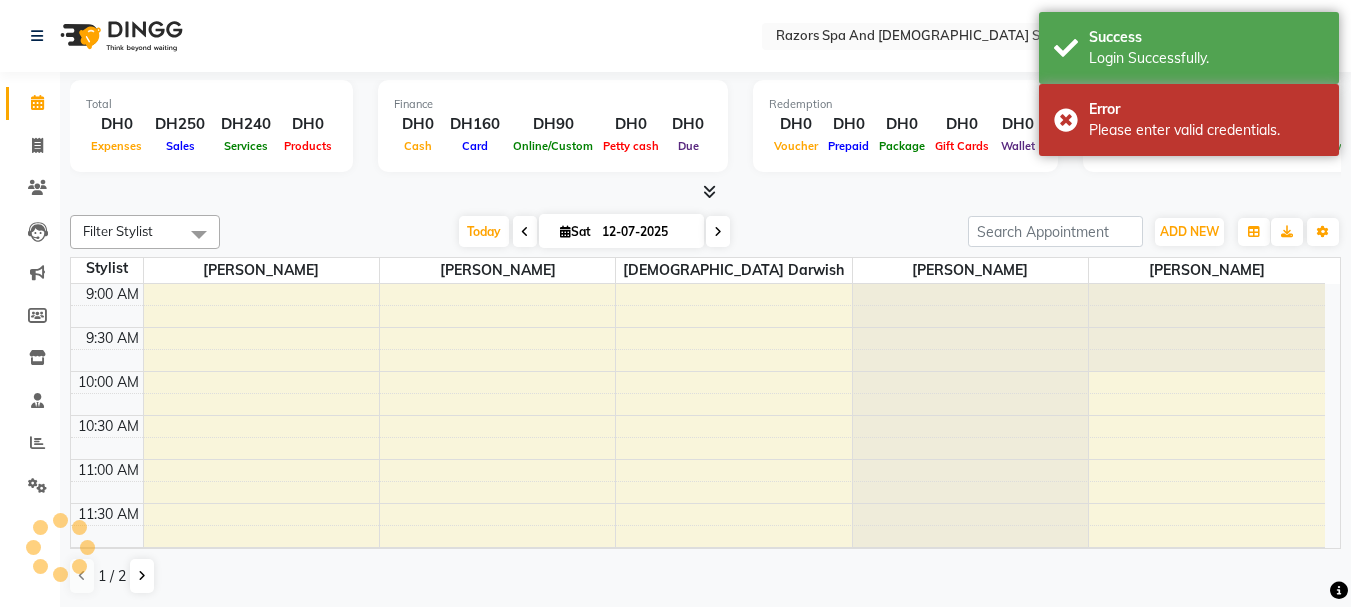 scroll, scrollTop: 0, scrollLeft: 0, axis: both 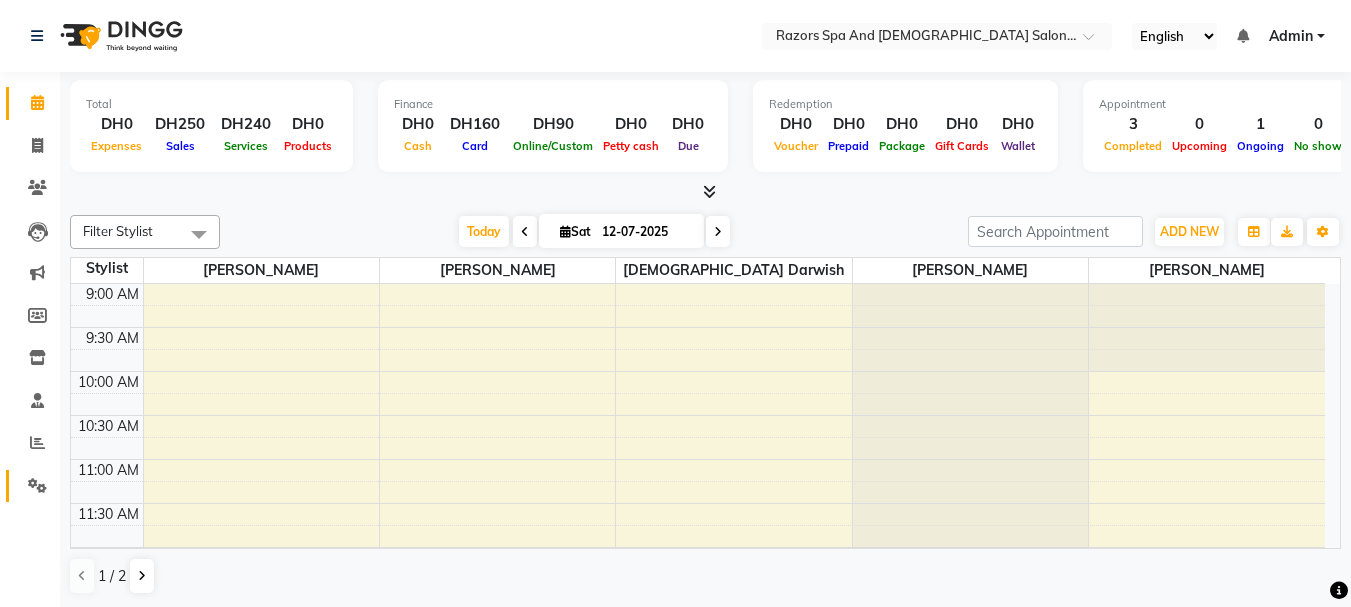 click 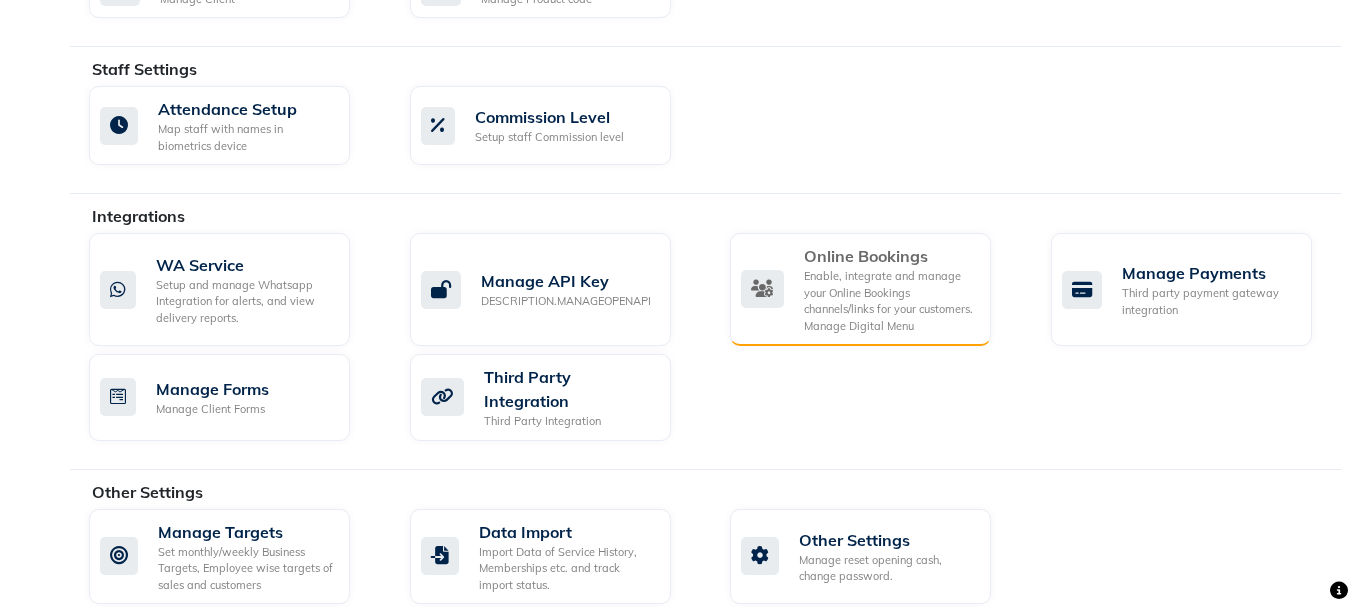 scroll, scrollTop: 1086, scrollLeft: 0, axis: vertical 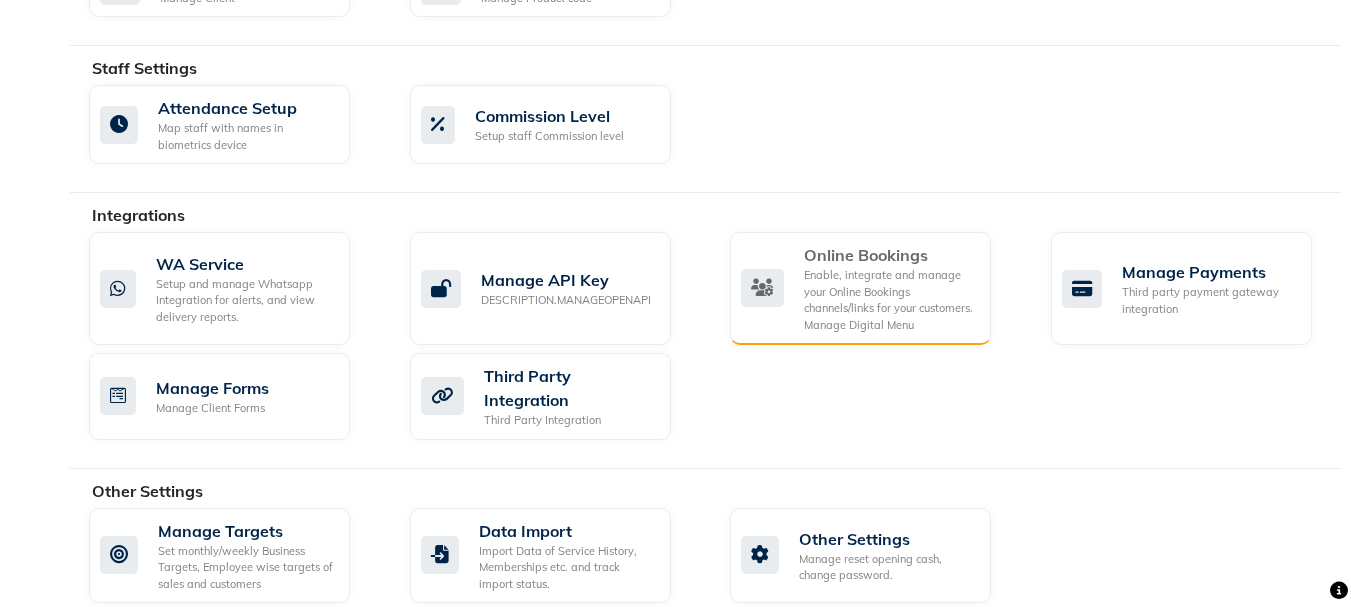 click on "Enable, integrate and manage your Online Bookings channels/links for your customers. Manage Digital Menu" 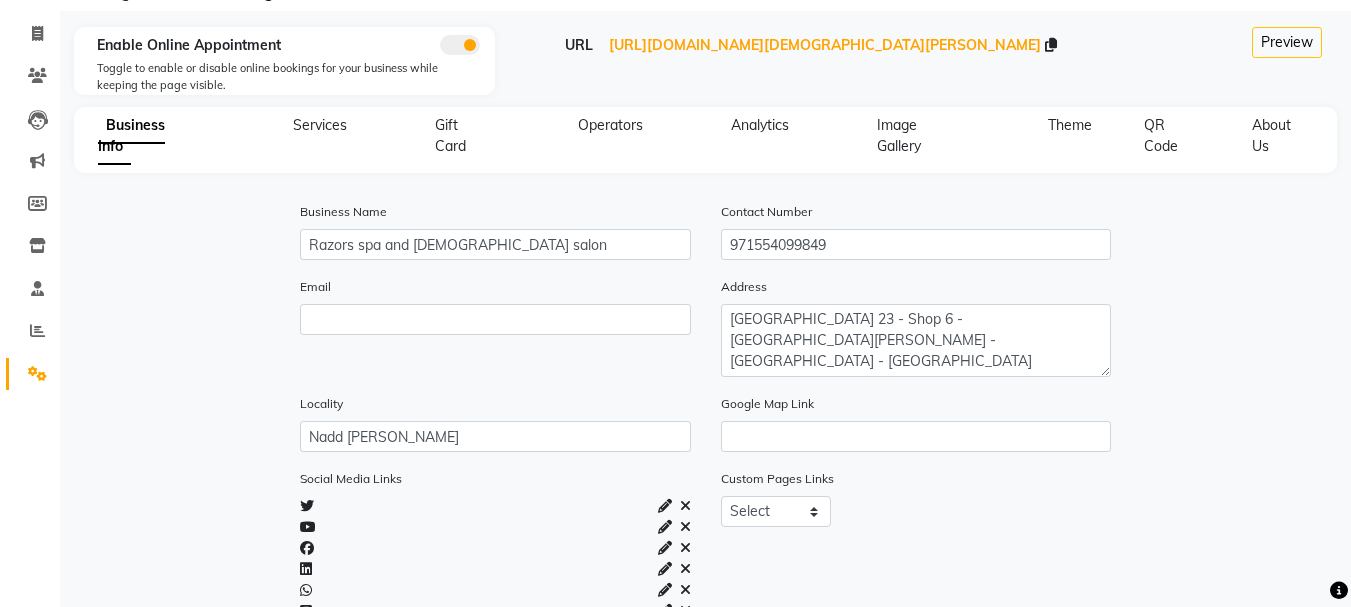 scroll, scrollTop: 16, scrollLeft: 0, axis: vertical 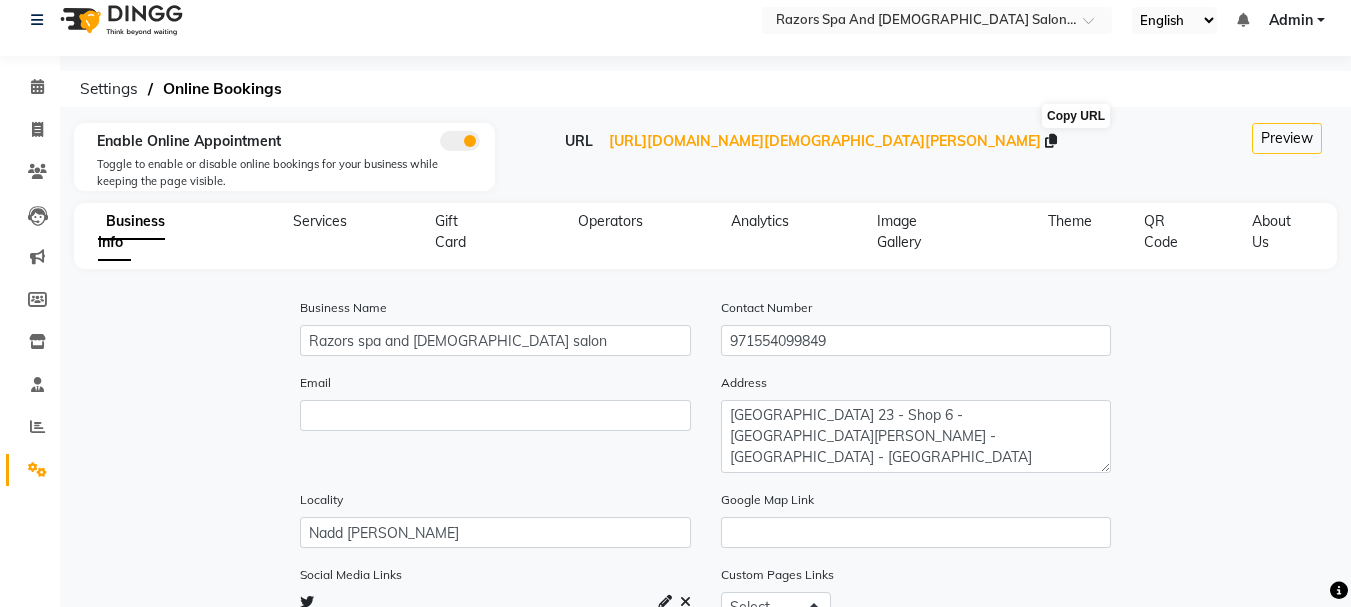 click 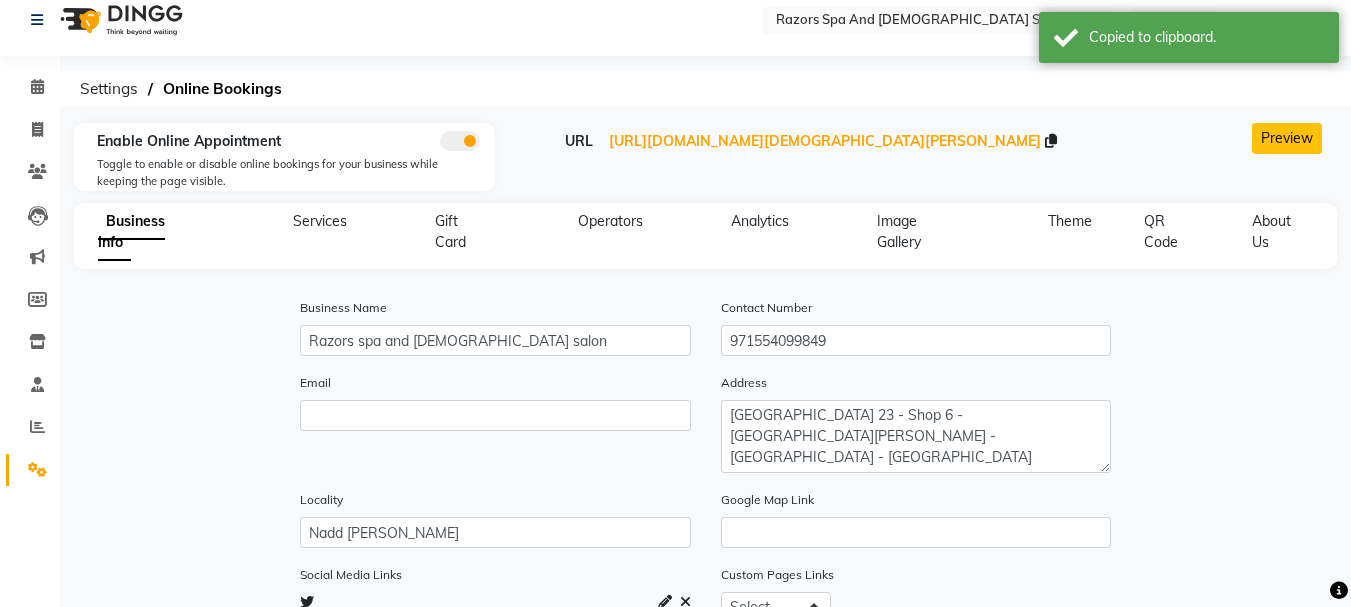 click on "Preview" 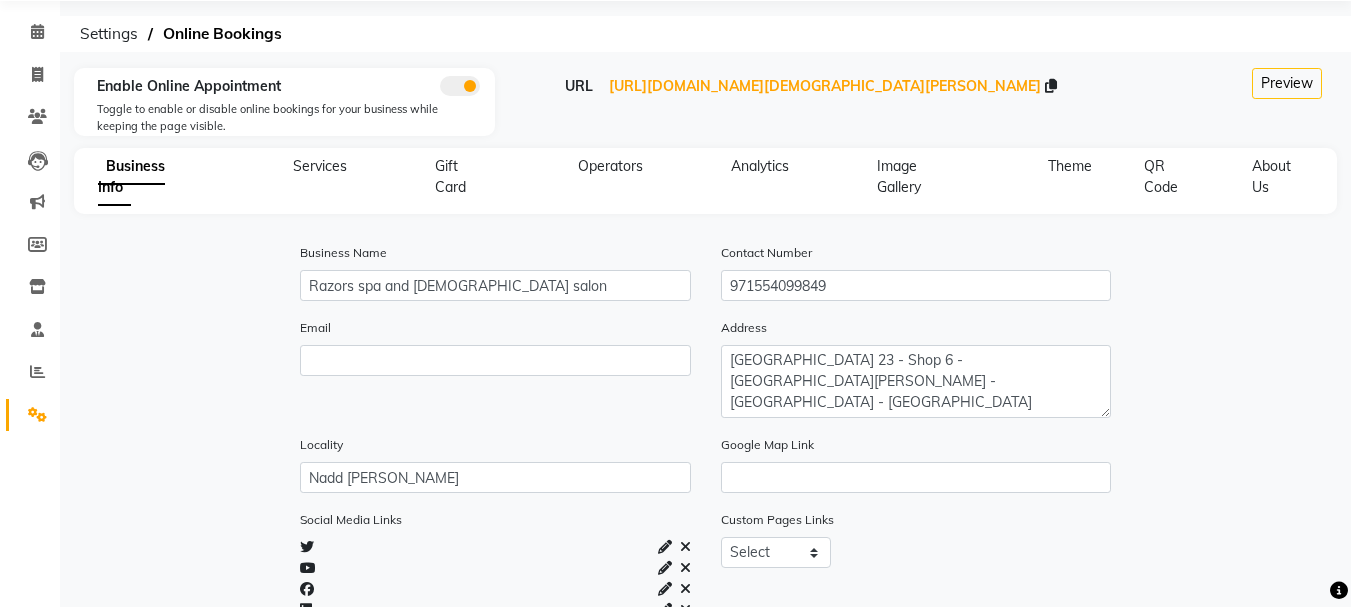 scroll, scrollTop: 72, scrollLeft: 0, axis: vertical 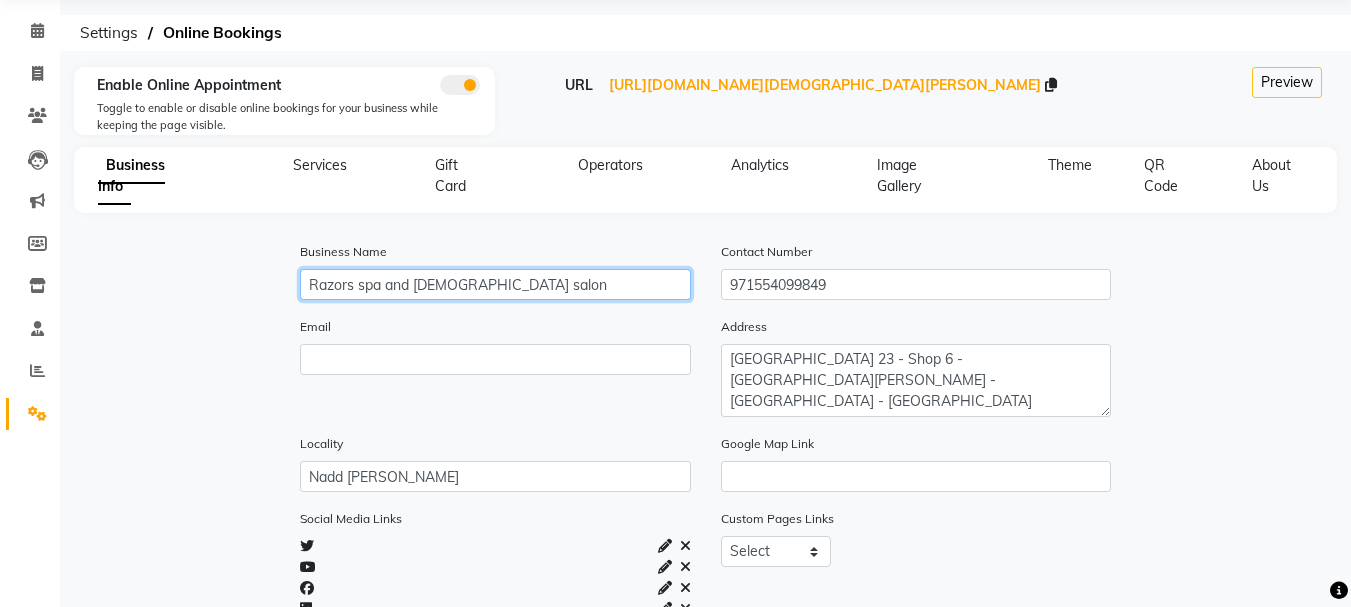 click on "Razors spa and gents salon" 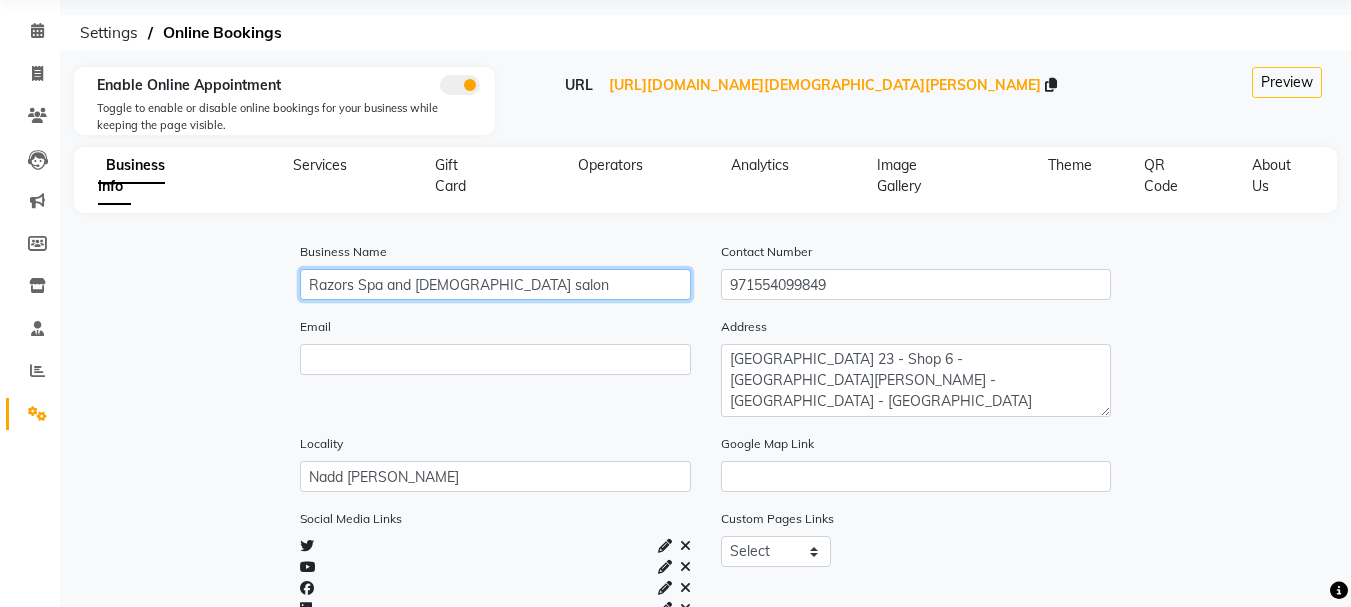 click on "Razors Spa and gents salon" 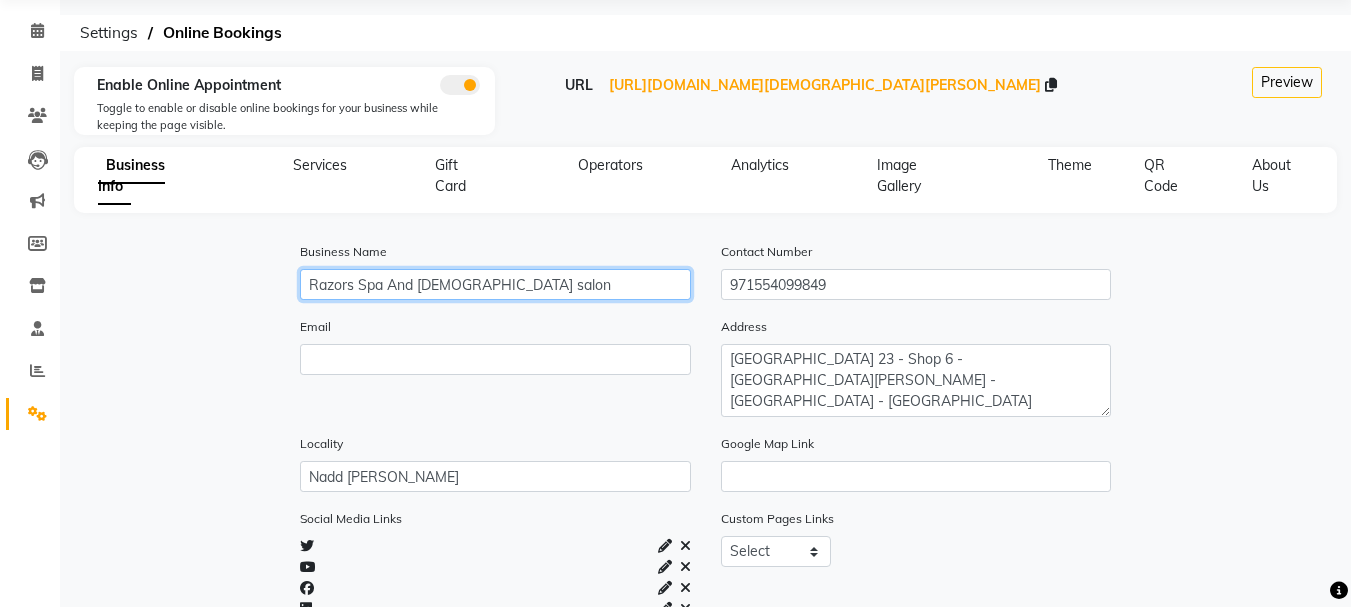 click on "Razors Spa And gents salon" 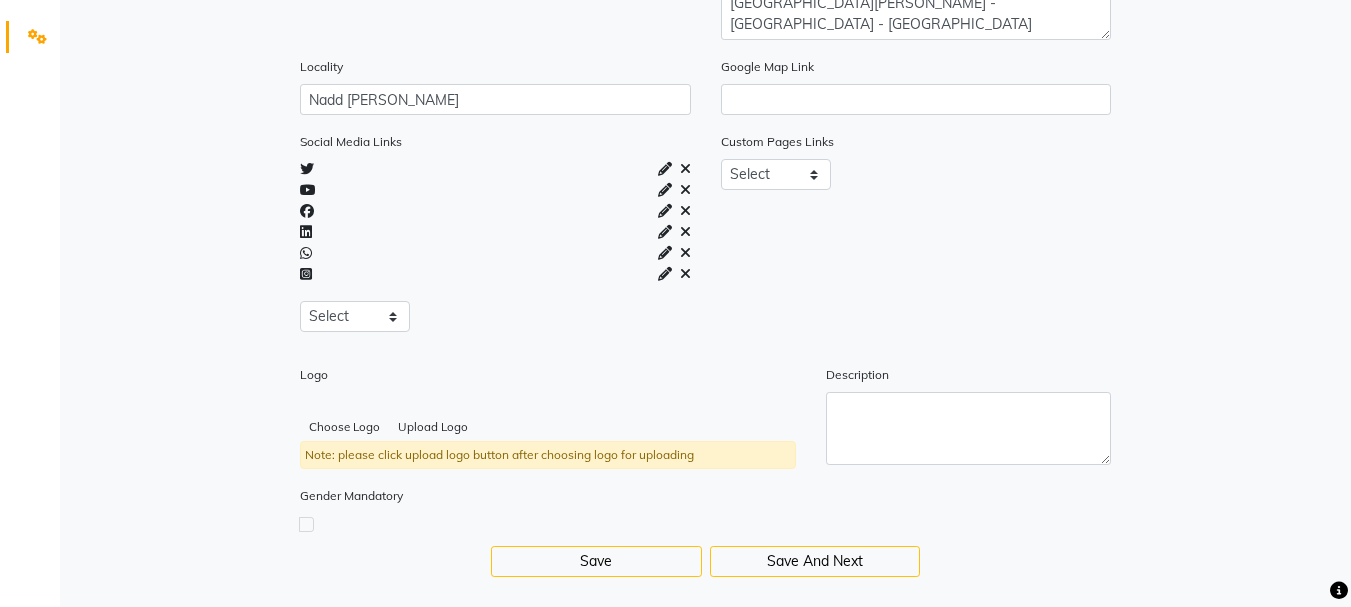 scroll, scrollTop: 469, scrollLeft: 0, axis: vertical 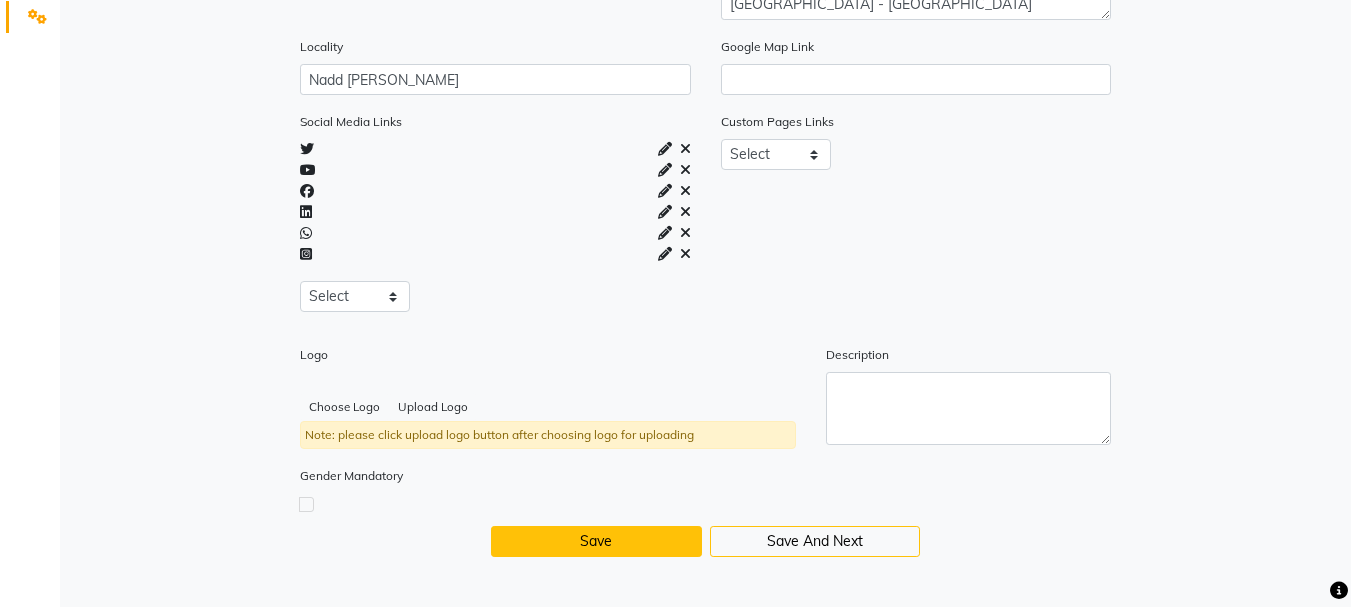 type on "Razors Spa And Gents Salon" 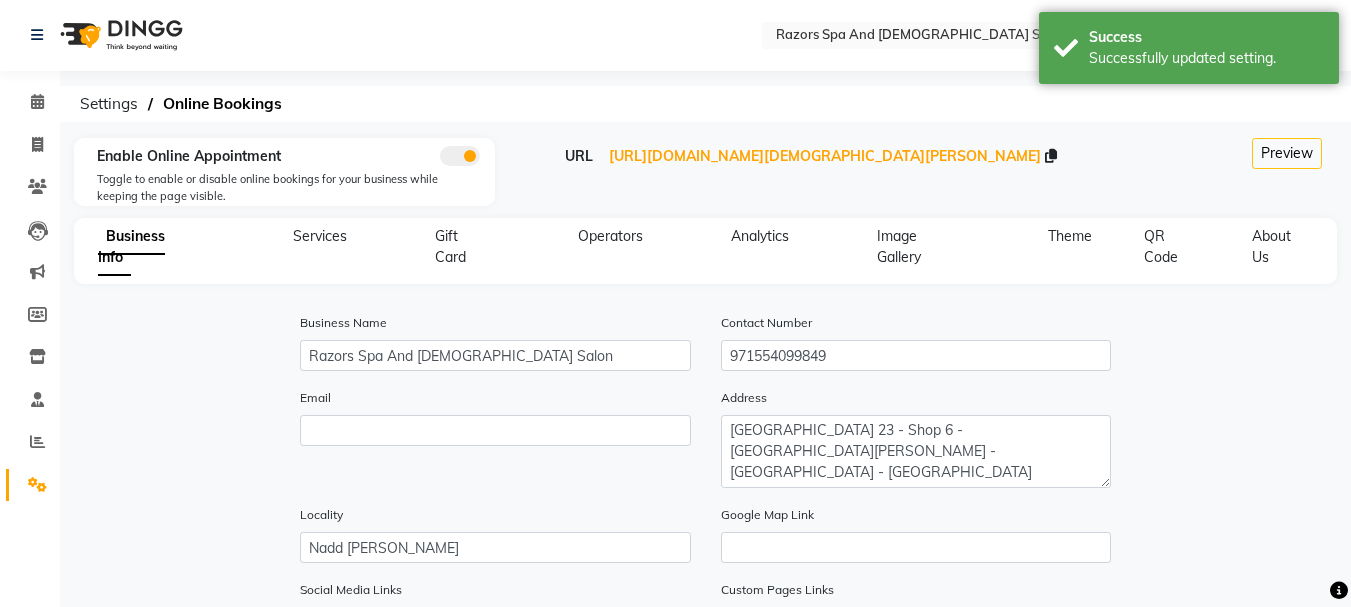 scroll, scrollTop: 0, scrollLeft: 0, axis: both 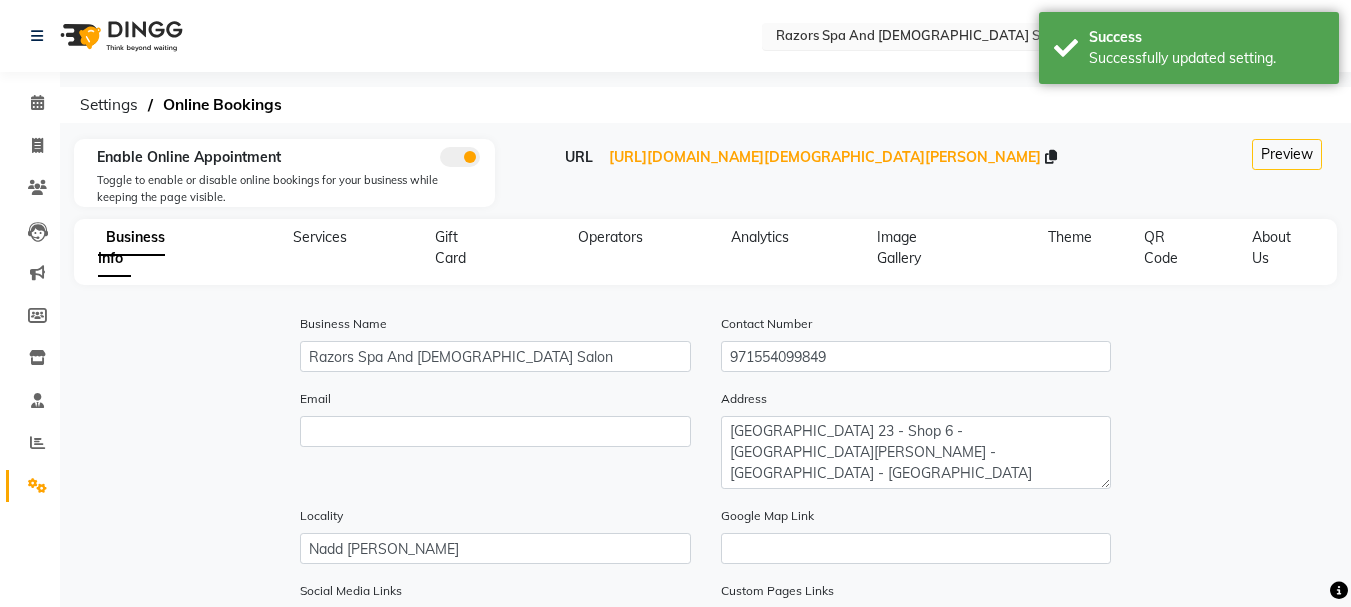 click on "Select Location × Razors Spa And Gents Salon, Nadd Al Hamar" at bounding box center (937, 36) 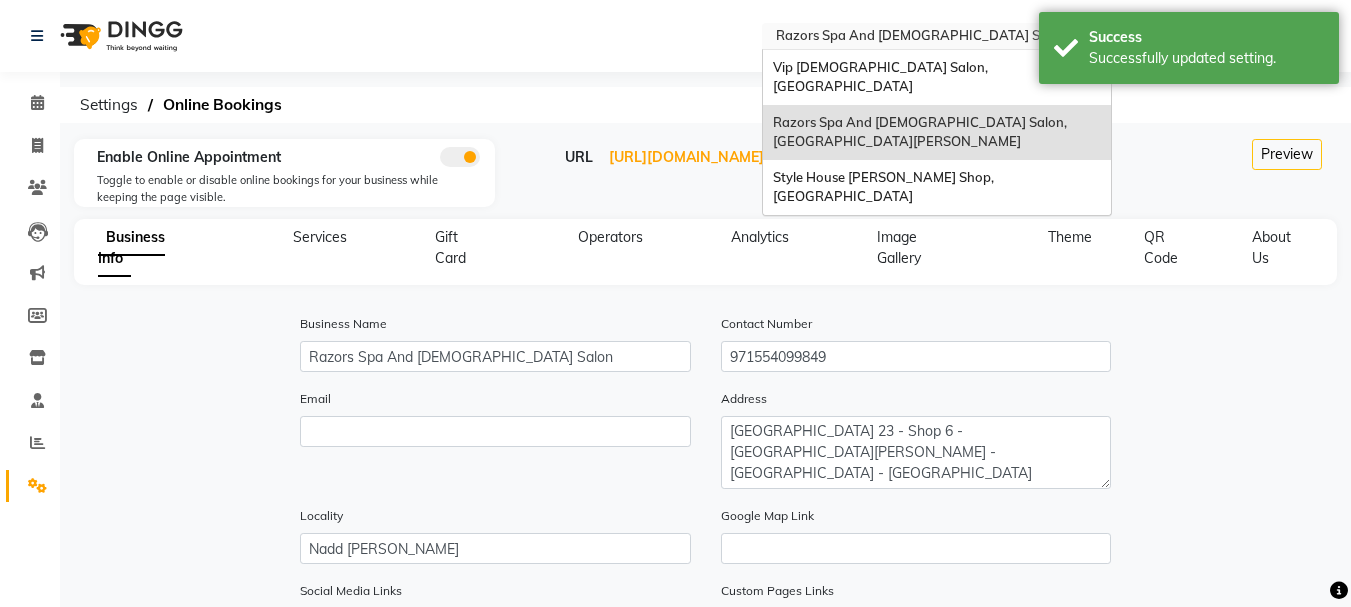 click on "Vip [DEMOGRAPHIC_DATA] Salon, [GEOGRAPHIC_DATA]" at bounding box center (937, 77) 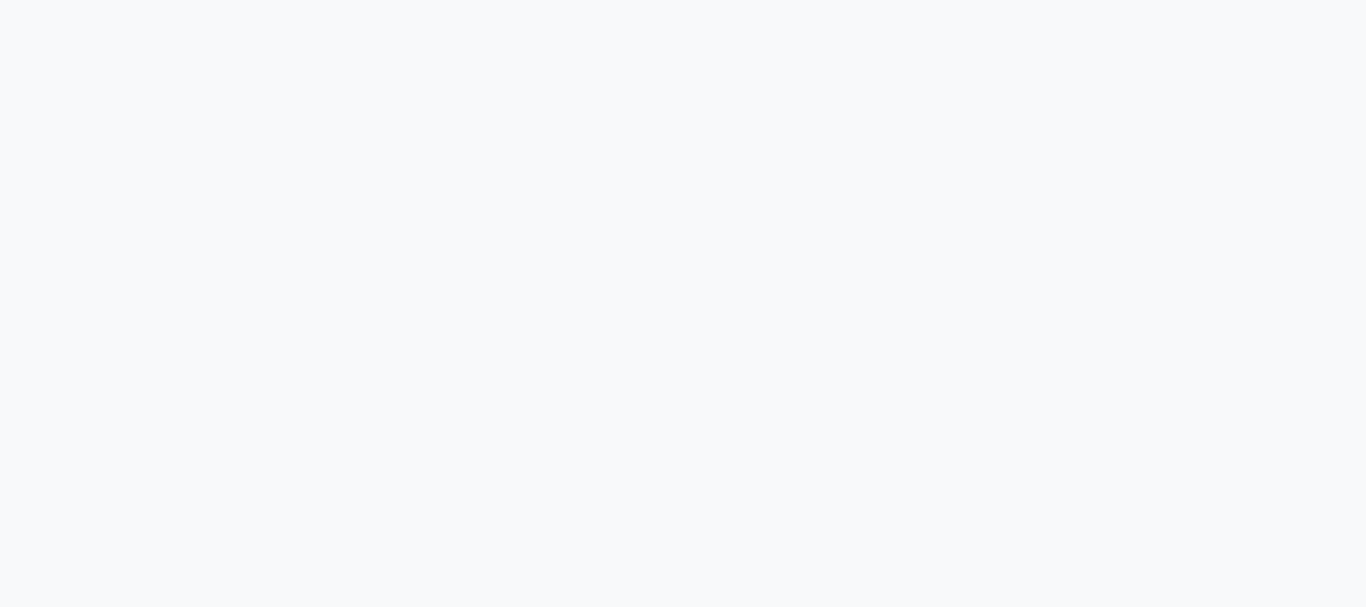 scroll, scrollTop: 0, scrollLeft: 0, axis: both 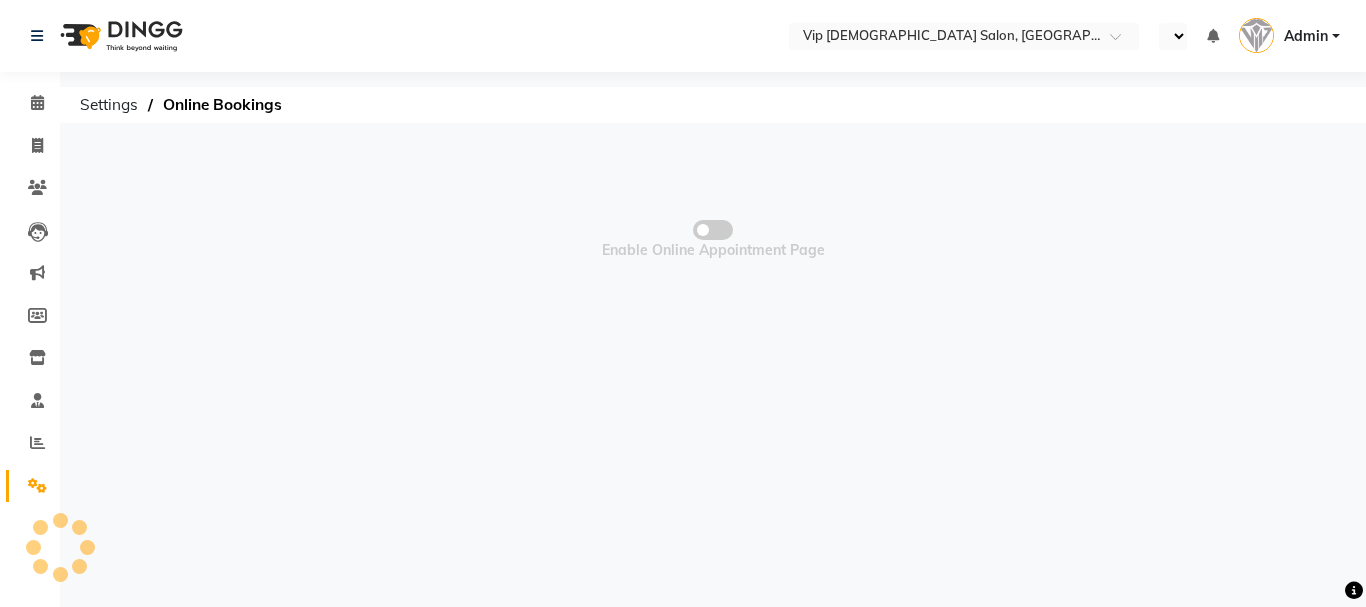 select on "en" 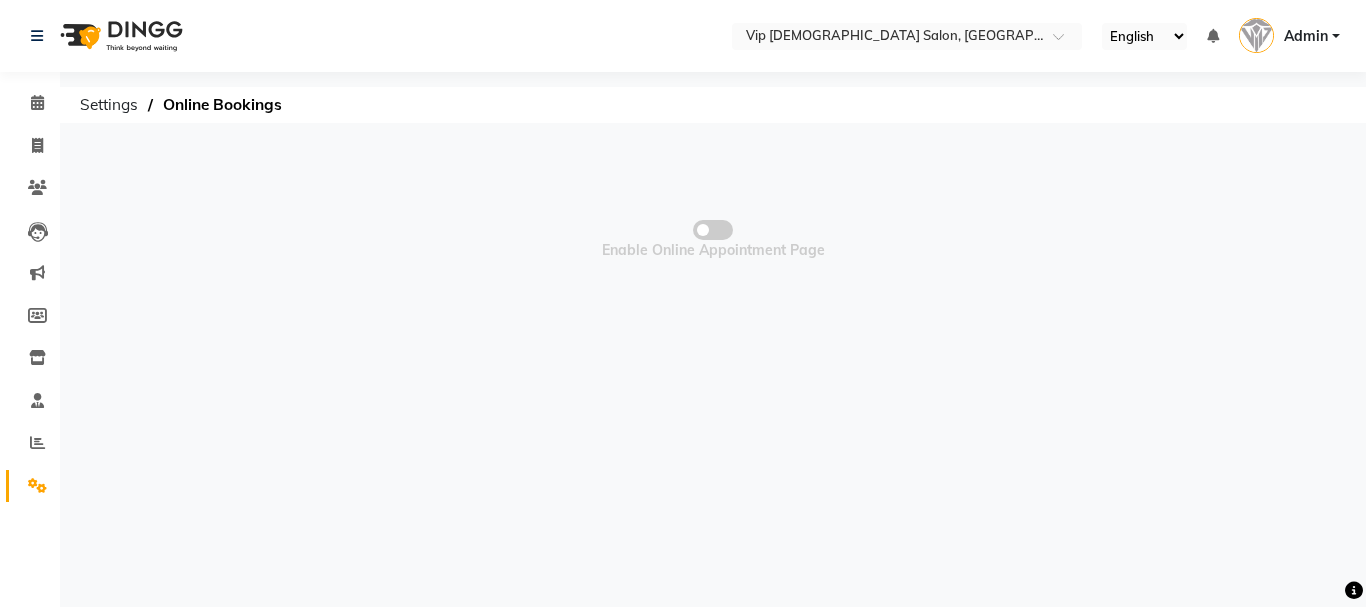 scroll, scrollTop: 0, scrollLeft: 0, axis: both 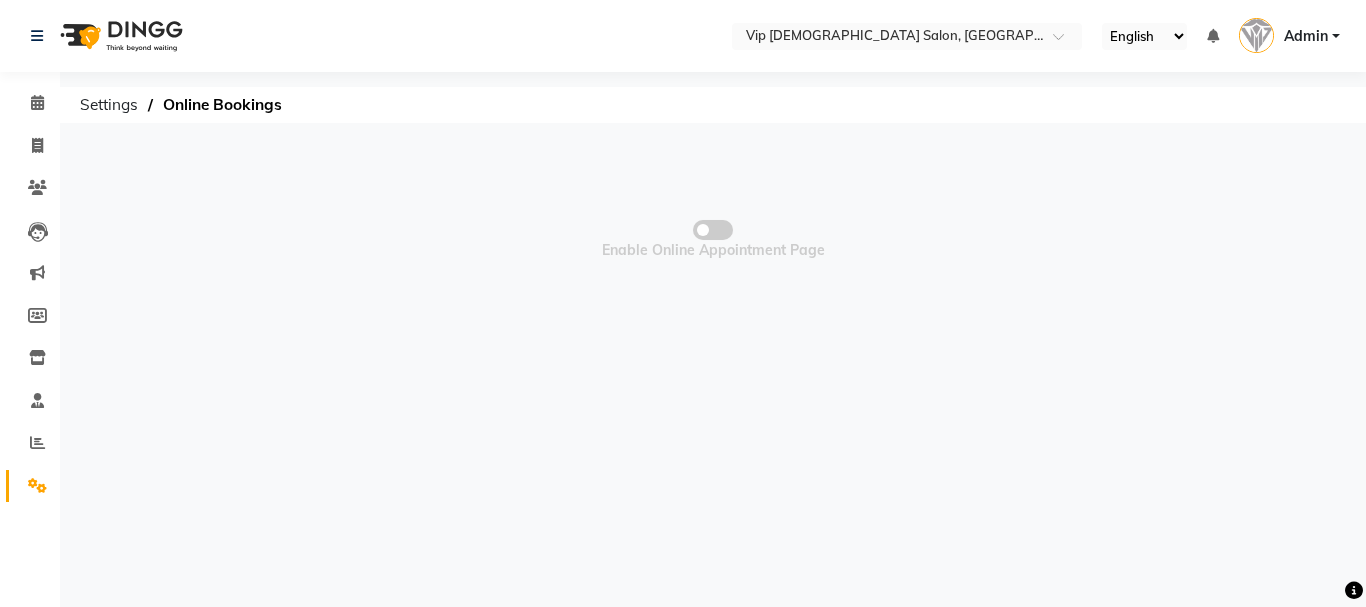 click at bounding box center [713, 233] 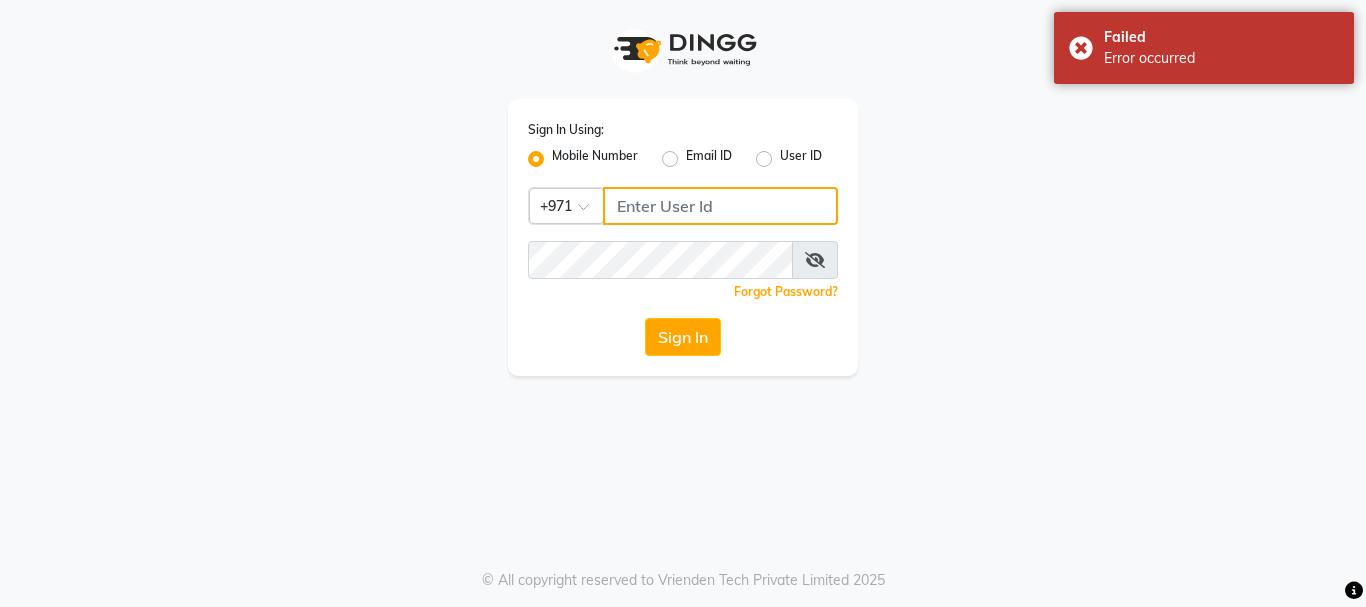 click 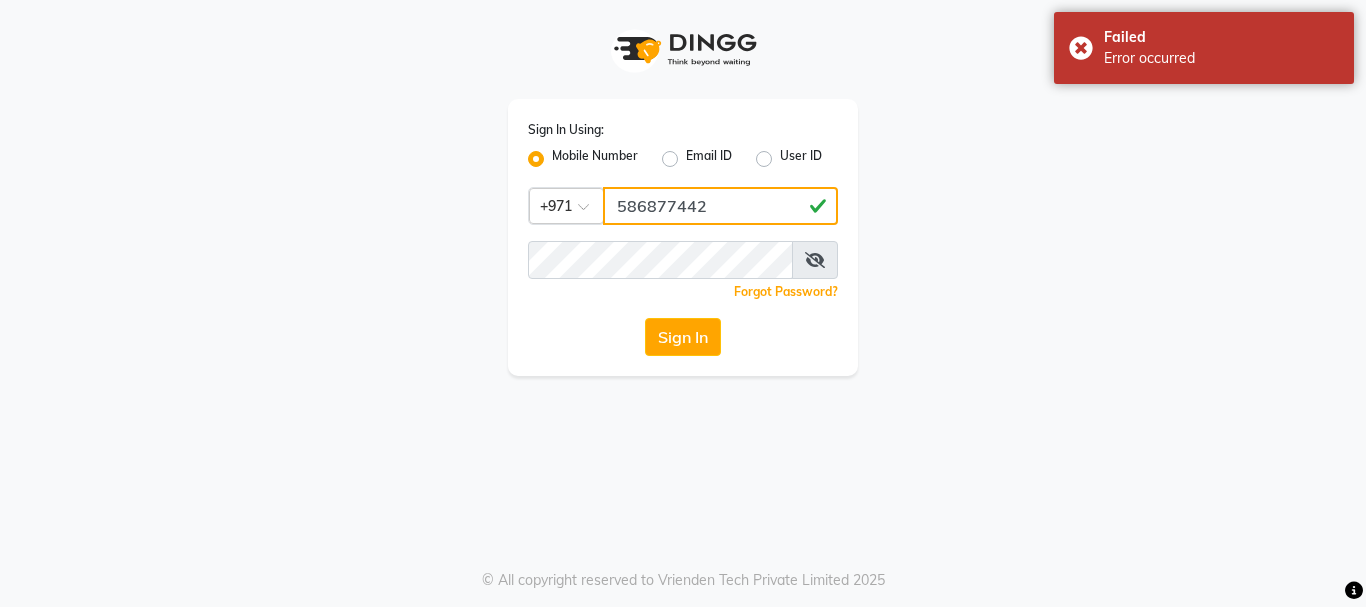 type on "586877442" 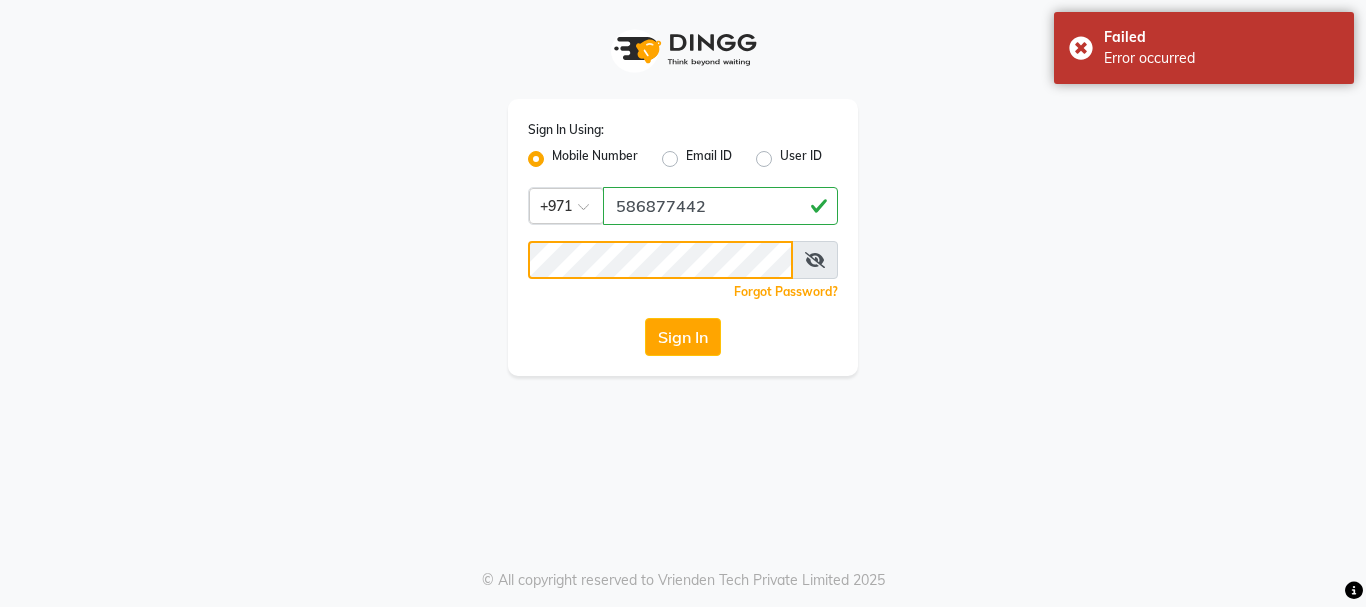 click on "Sign In" 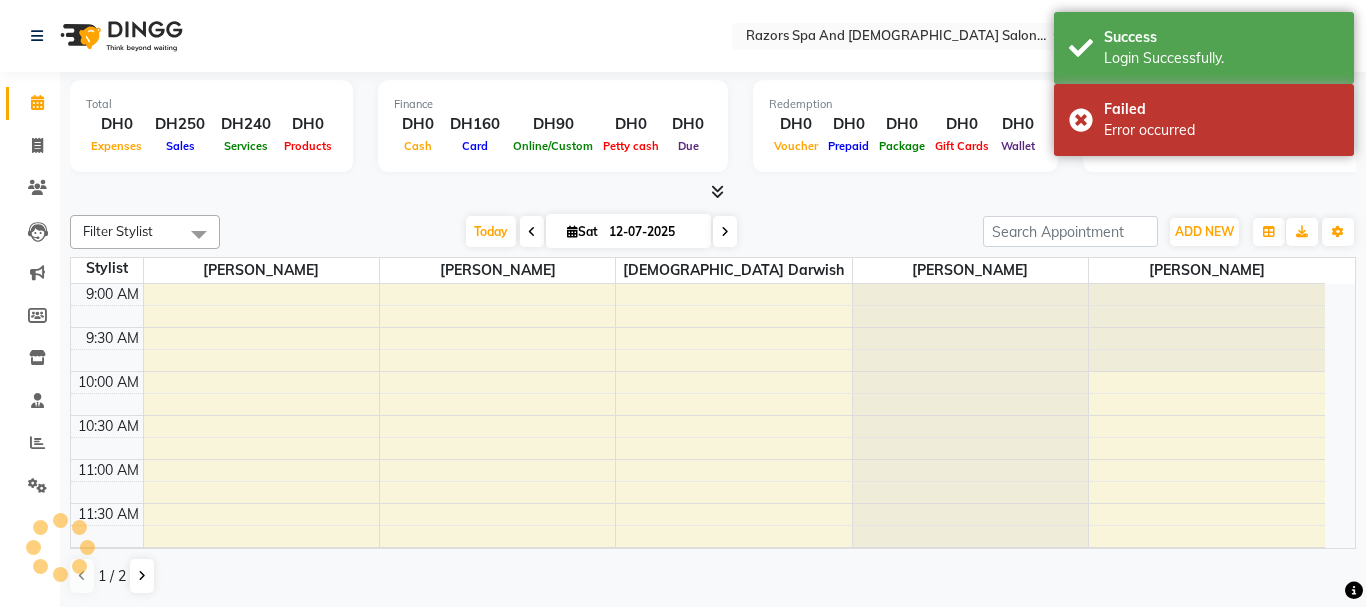 select on "en" 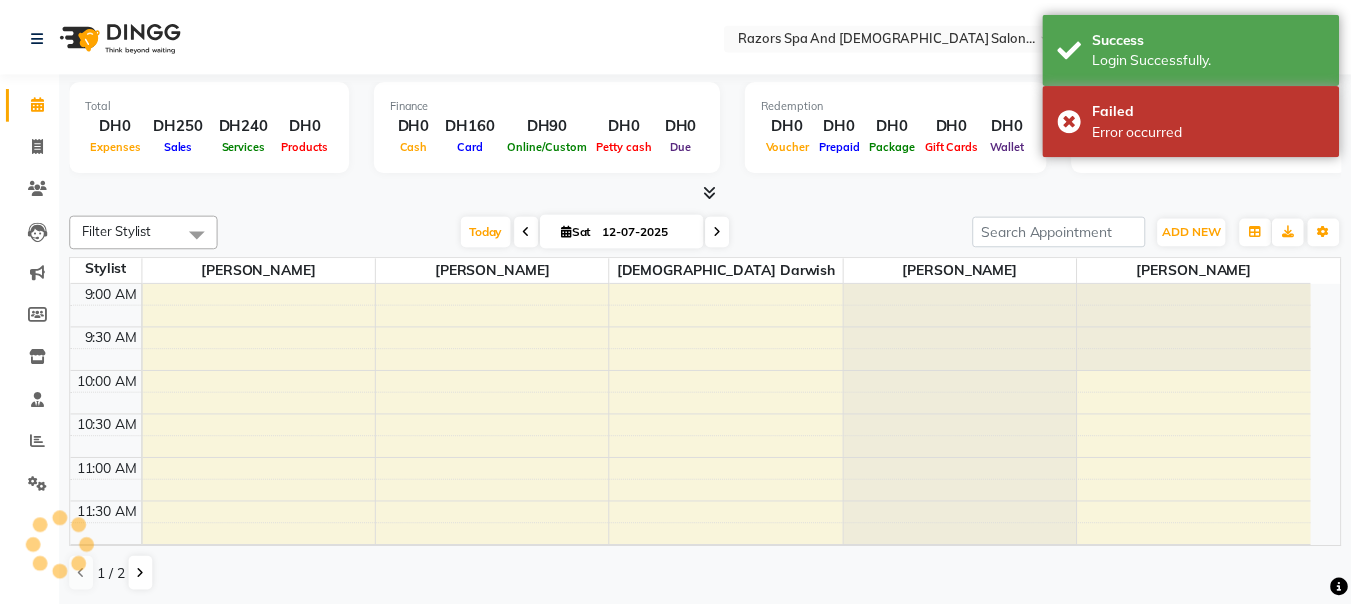 scroll, scrollTop: 881, scrollLeft: 0, axis: vertical 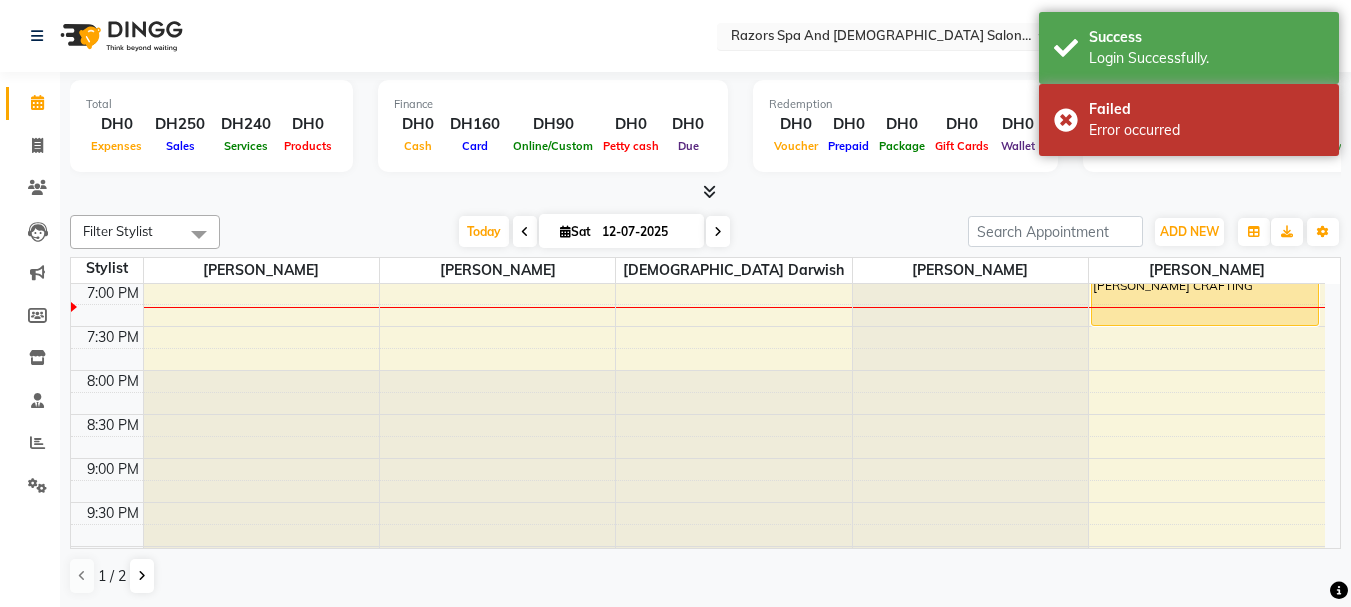 click at bounding box center (872, 38) 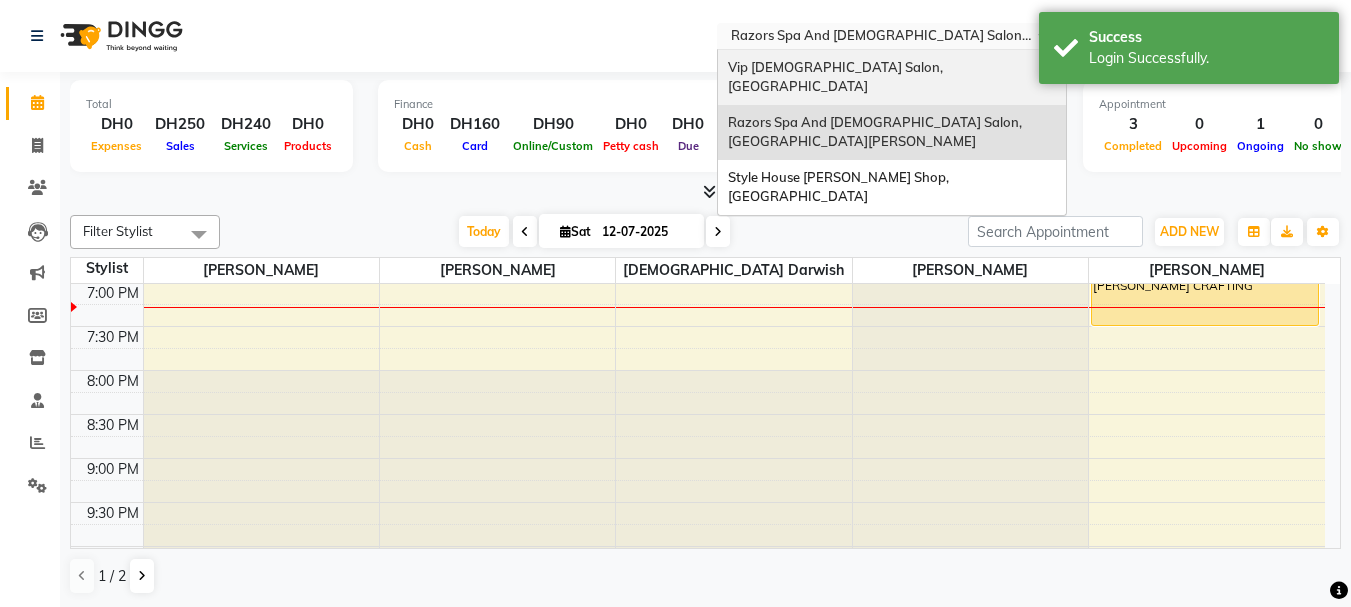 click on "Vip [DEMOGRAPHIC_DATA] Salon, [GEOGRAPHIC_DATA]" at bounding box center (837, 77) 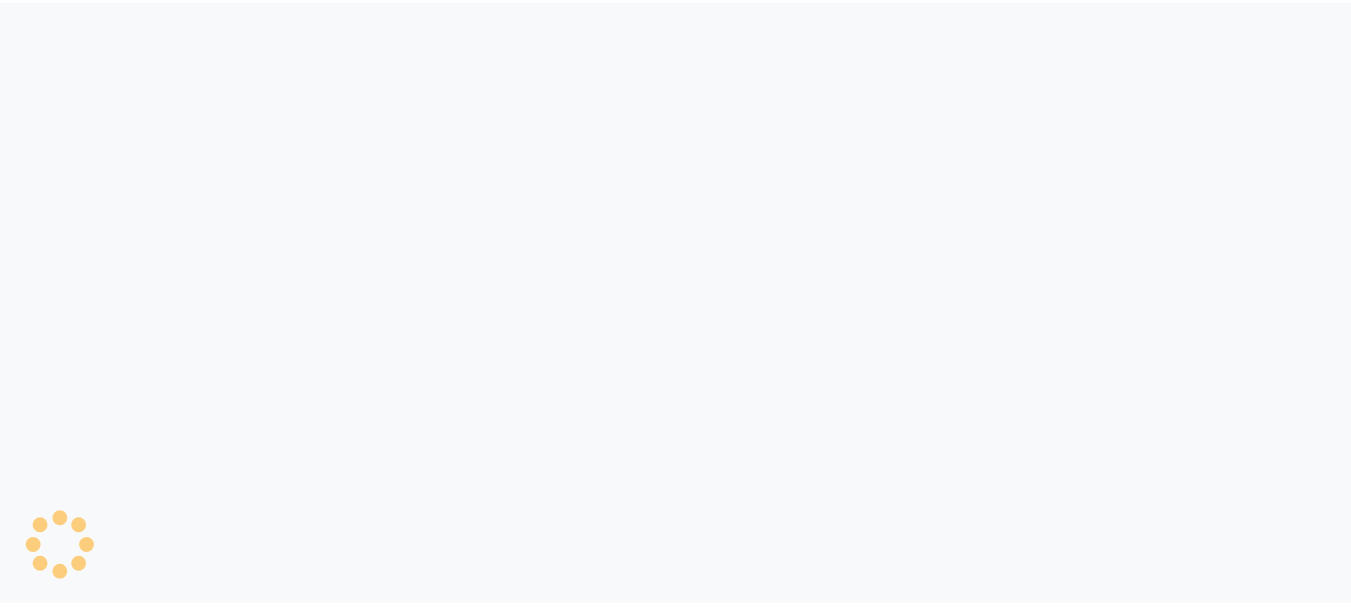 scroll, scrollTop: 0, scrollLeft: 0, axis: both 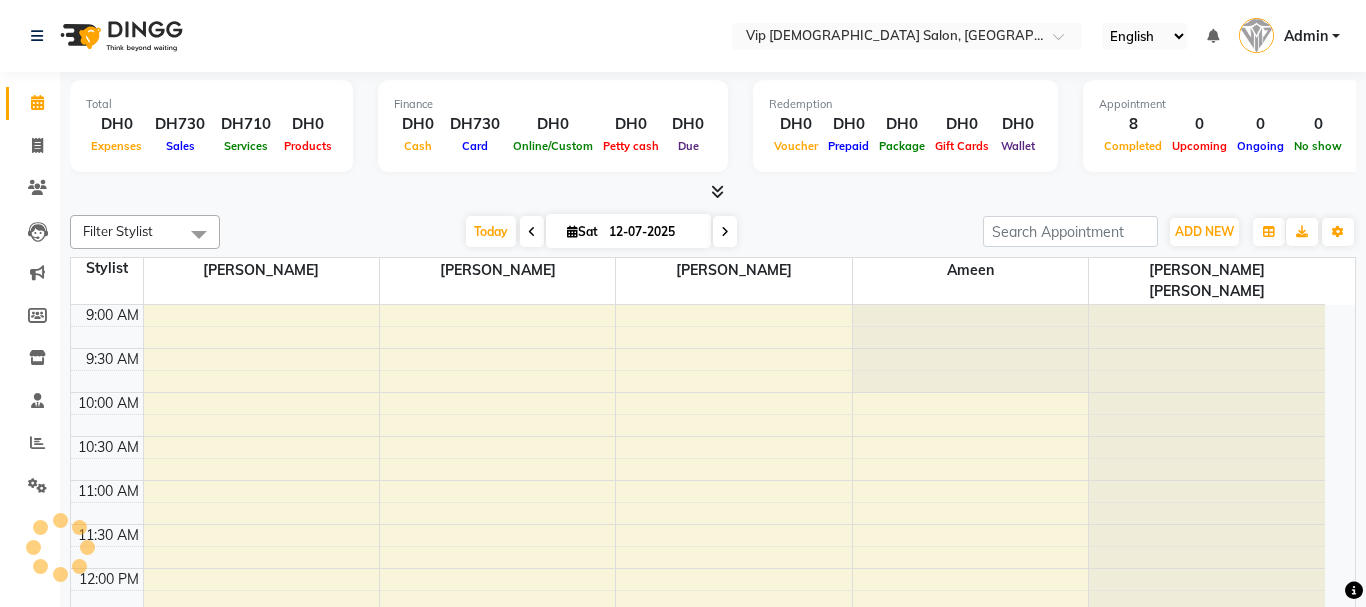 select on "en" 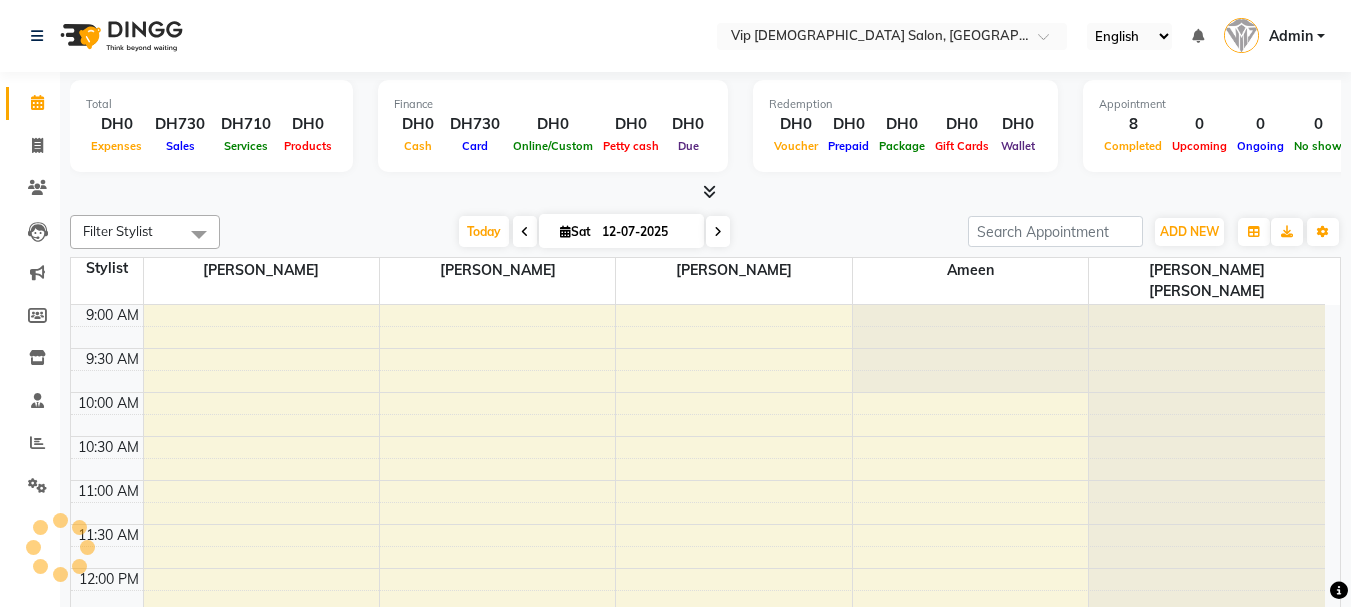 scroll, scrollTop: 0, scrollLeft: 0, axis: both 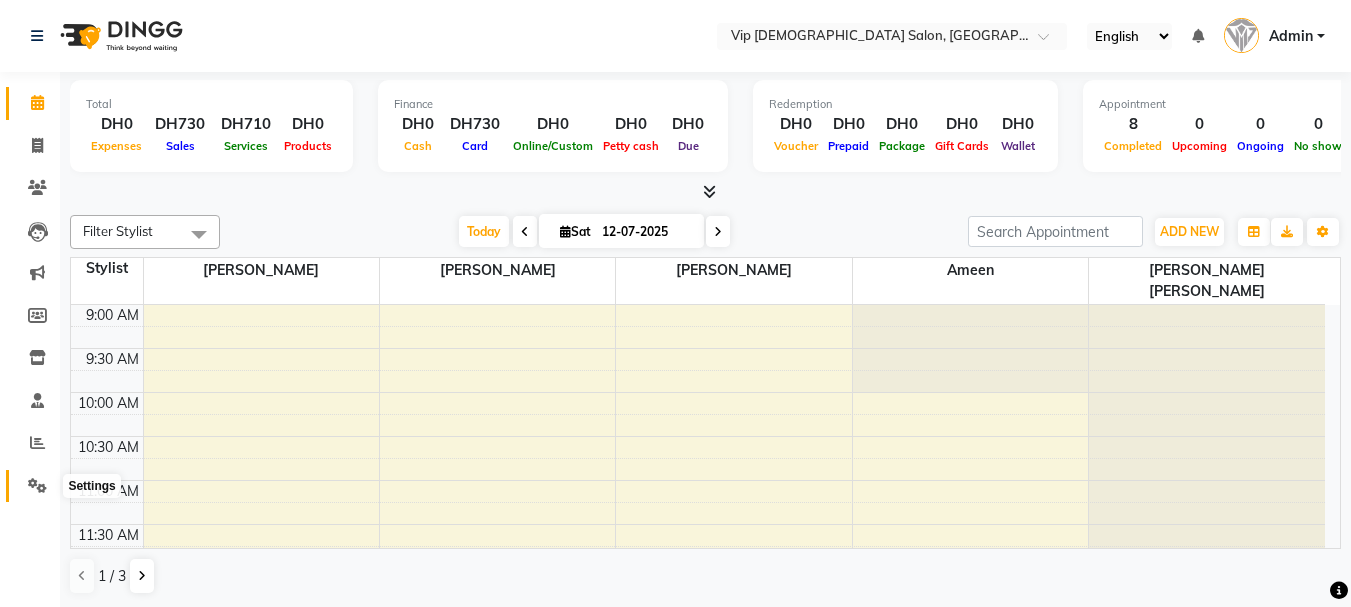 click 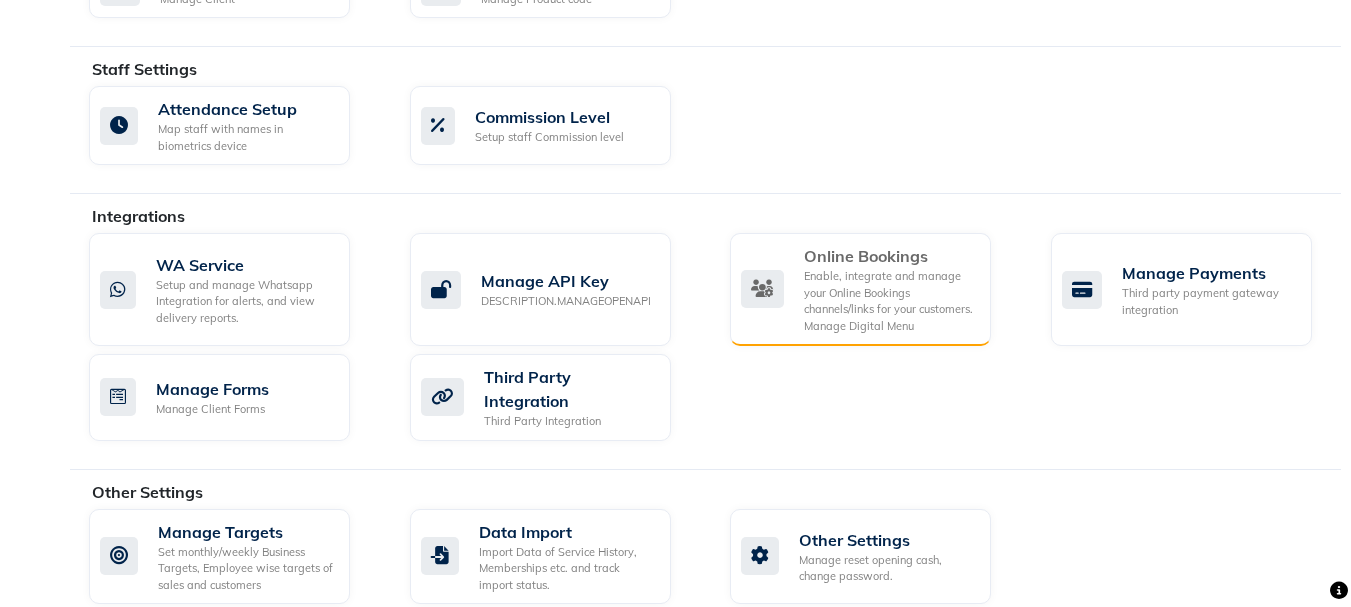 scroll, scrollTop: 1086, scrollLeft: 0, axis: vertical 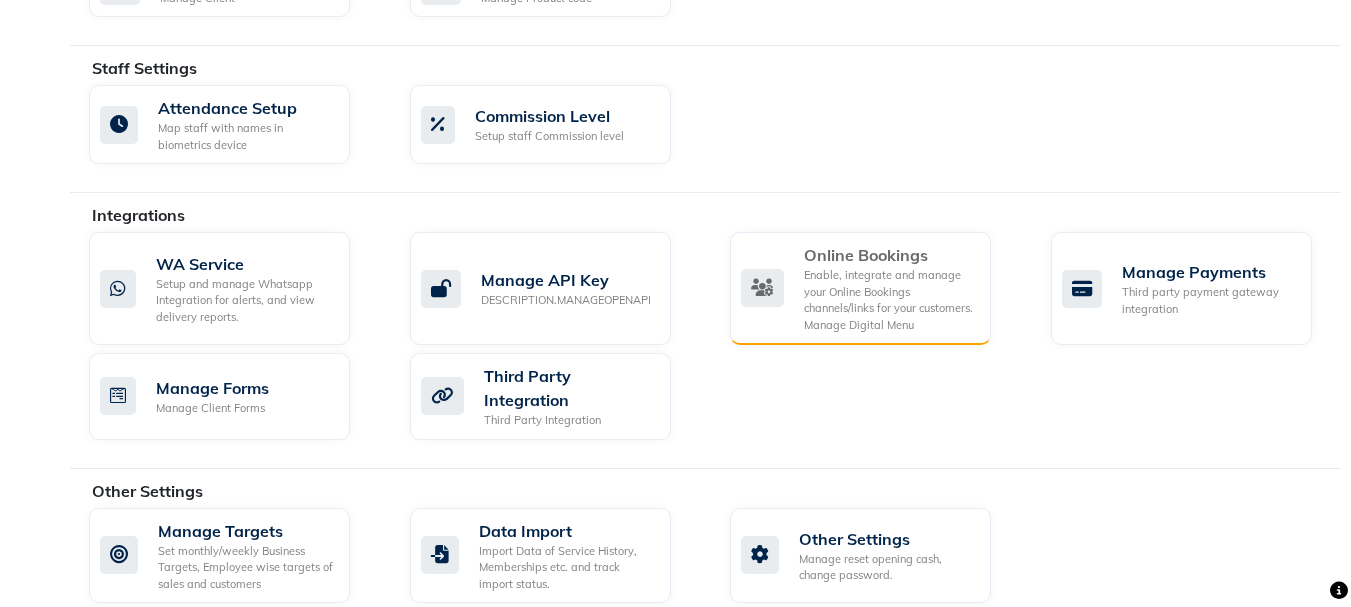 click on "Enable, integrate and manage your Online Bookings channels/links for your customers. Manage Digital Menu" 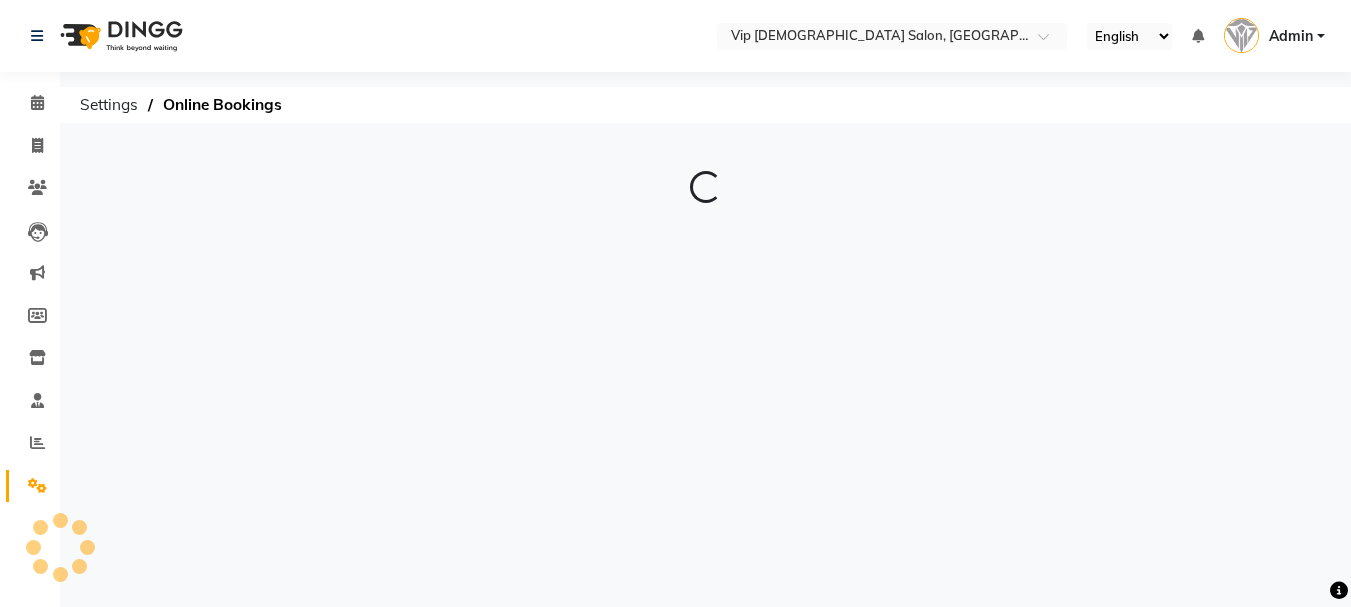 scroll, scrollTop: 0, scrollLeft: 0, axis: both 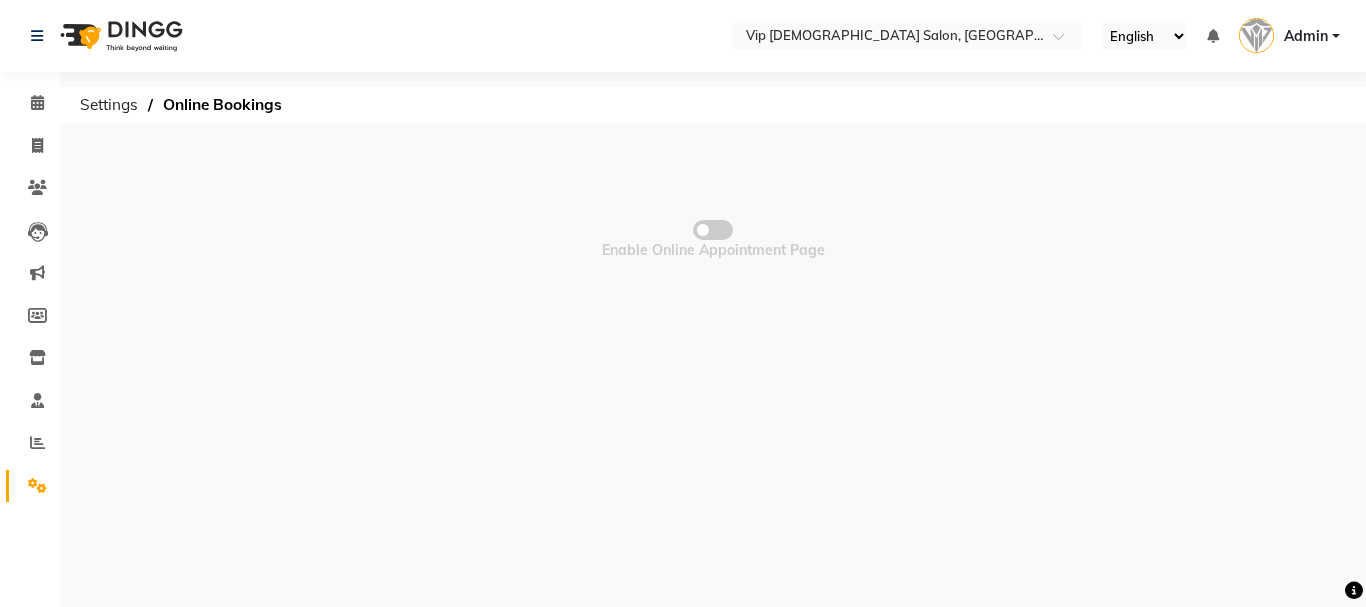 click at bounding box center (713, 230) 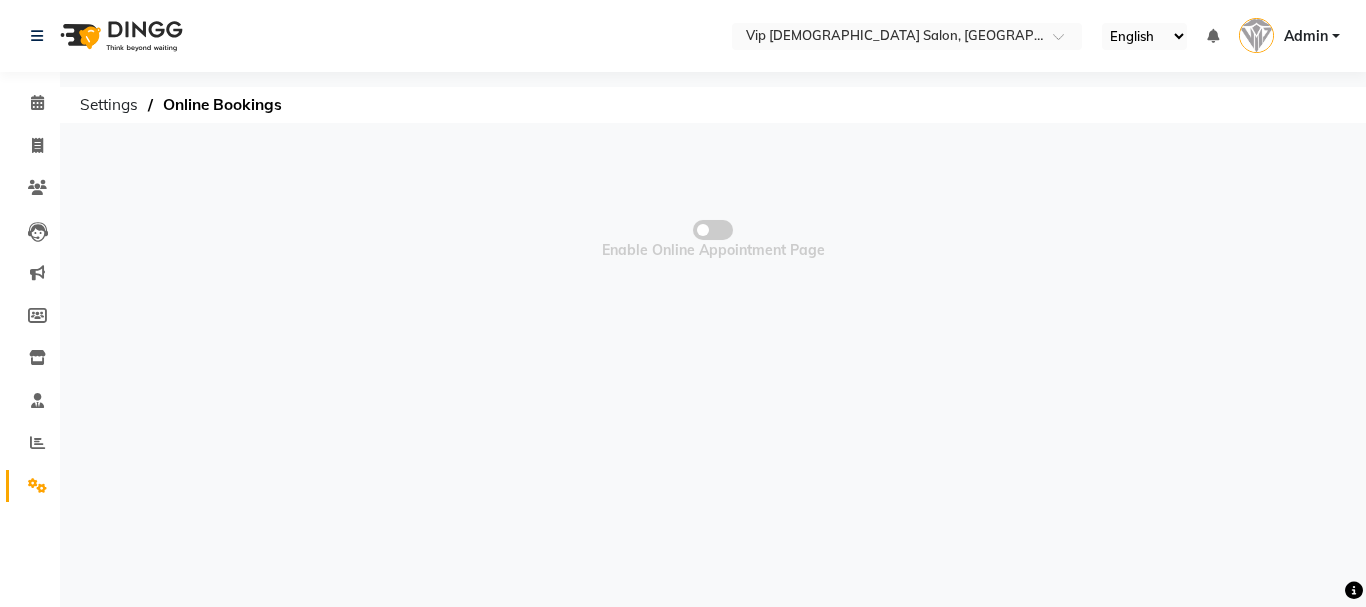 click at bounding box center [713, 233] 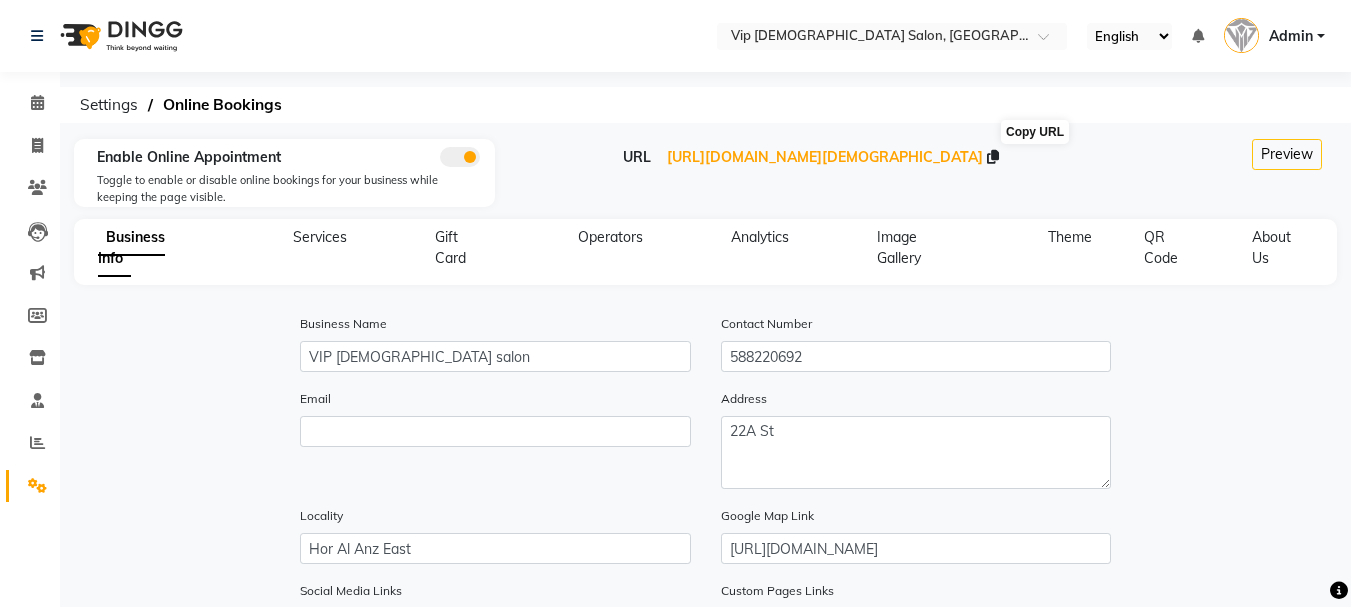 click 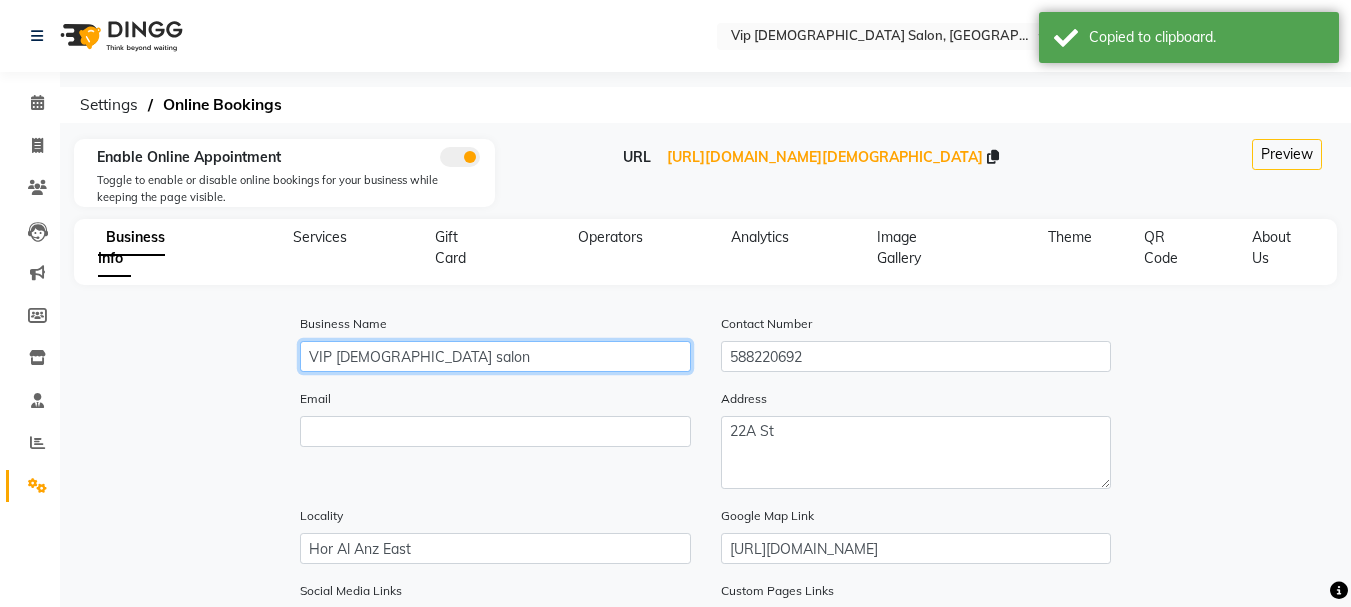 click on "VIP gents salon" 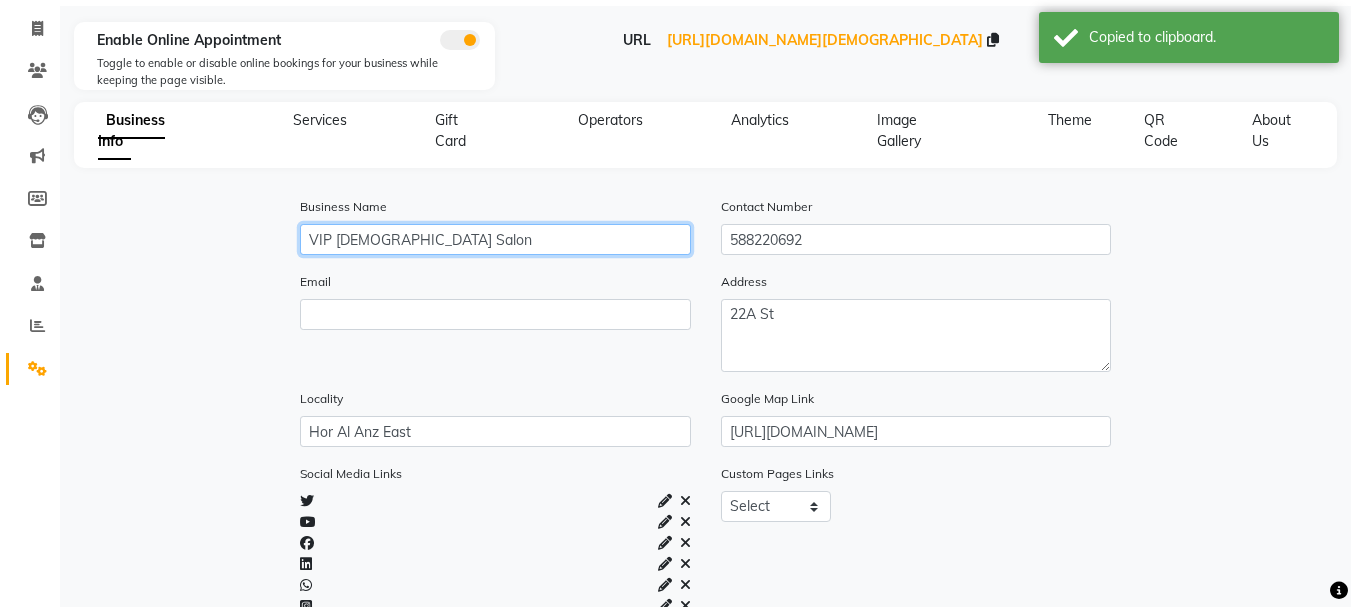 scroll, scrollTop: 160, scrollLeft: 0, axis: vertical 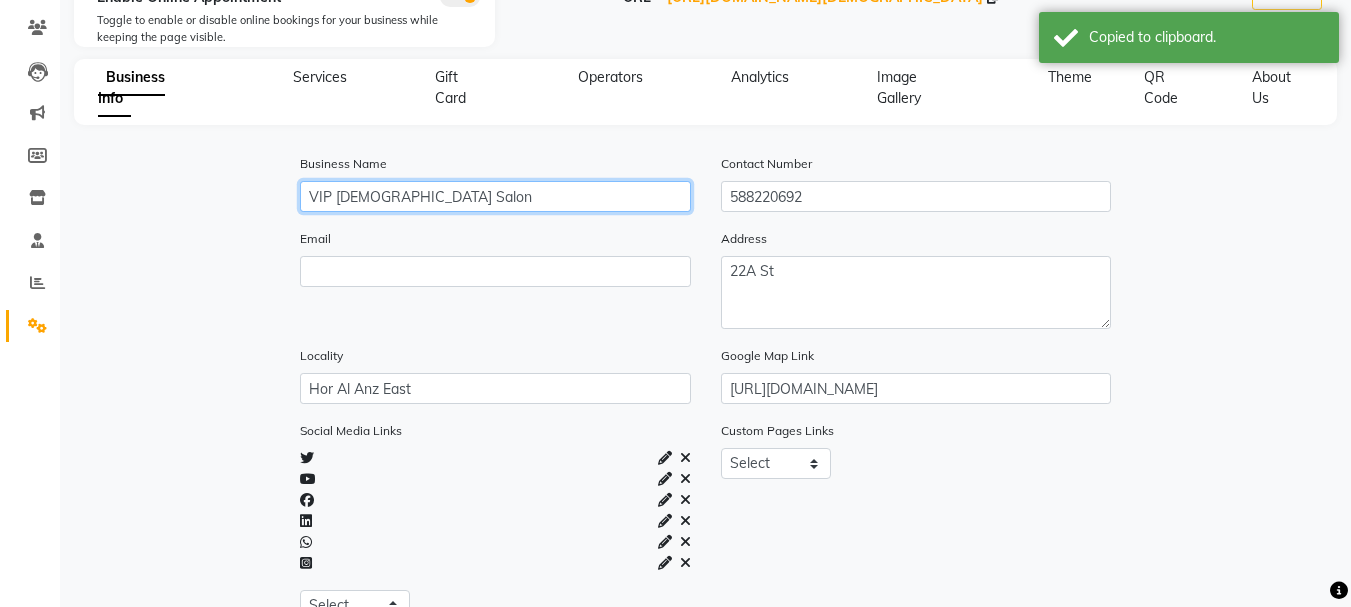 type on "VIP Gents Salon" 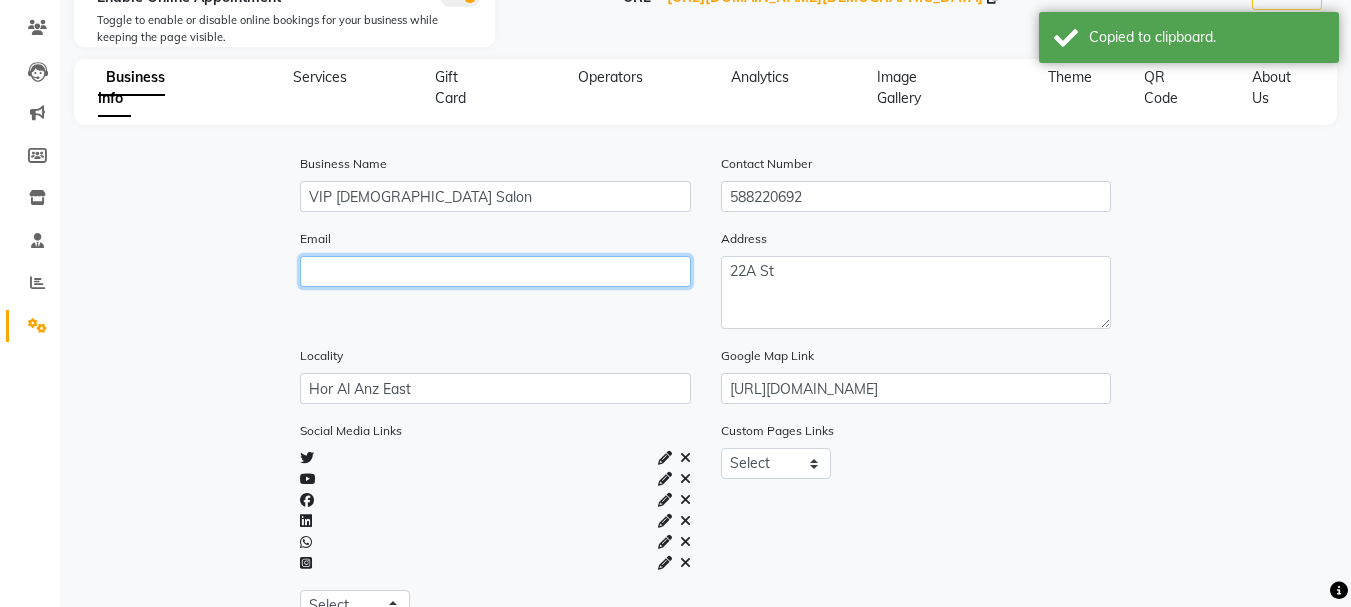 click 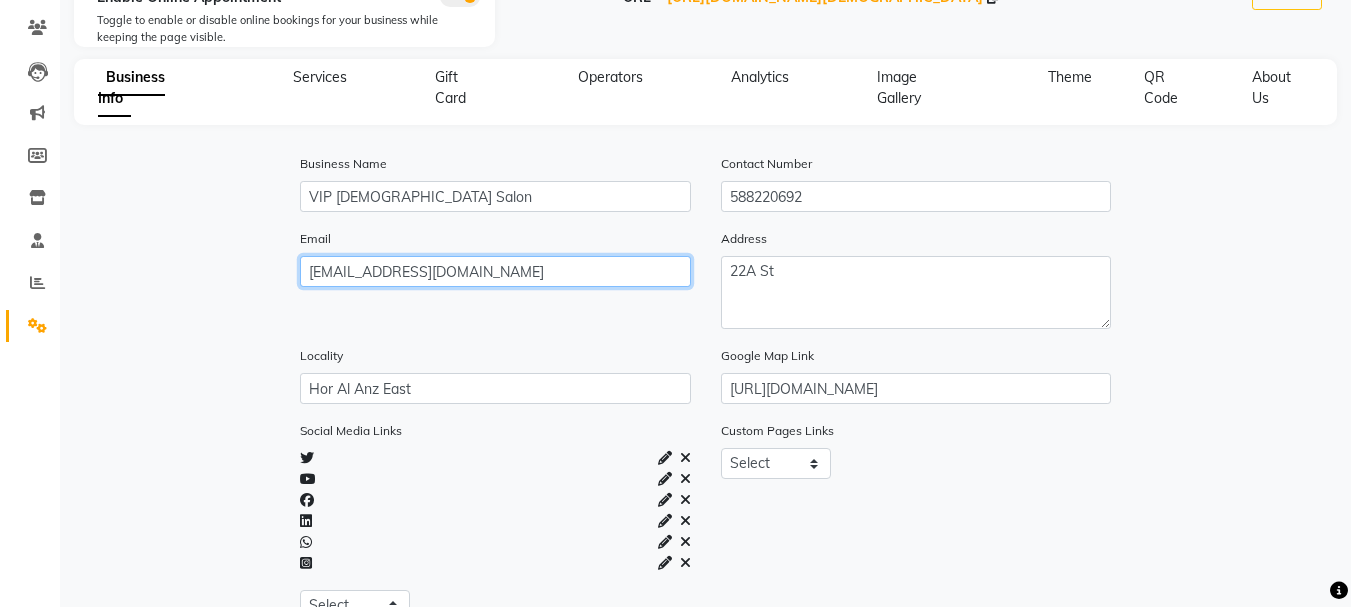 type on "info@vipgents.ae" 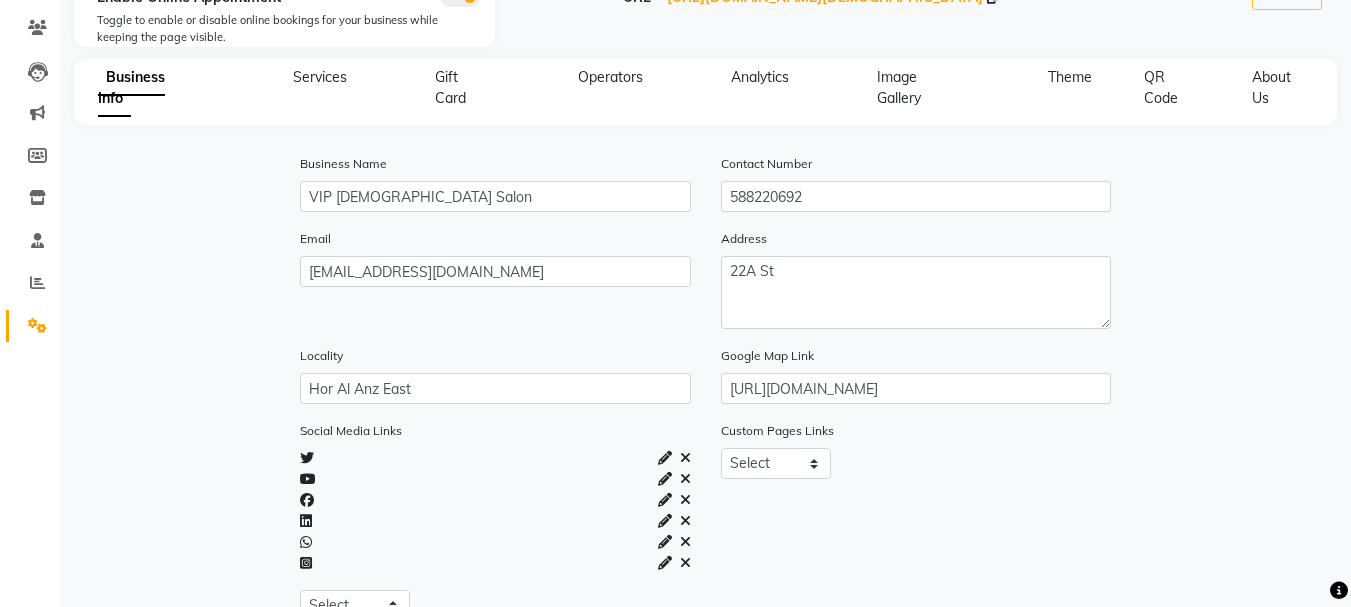 click on "Email info@vipgents.ae" 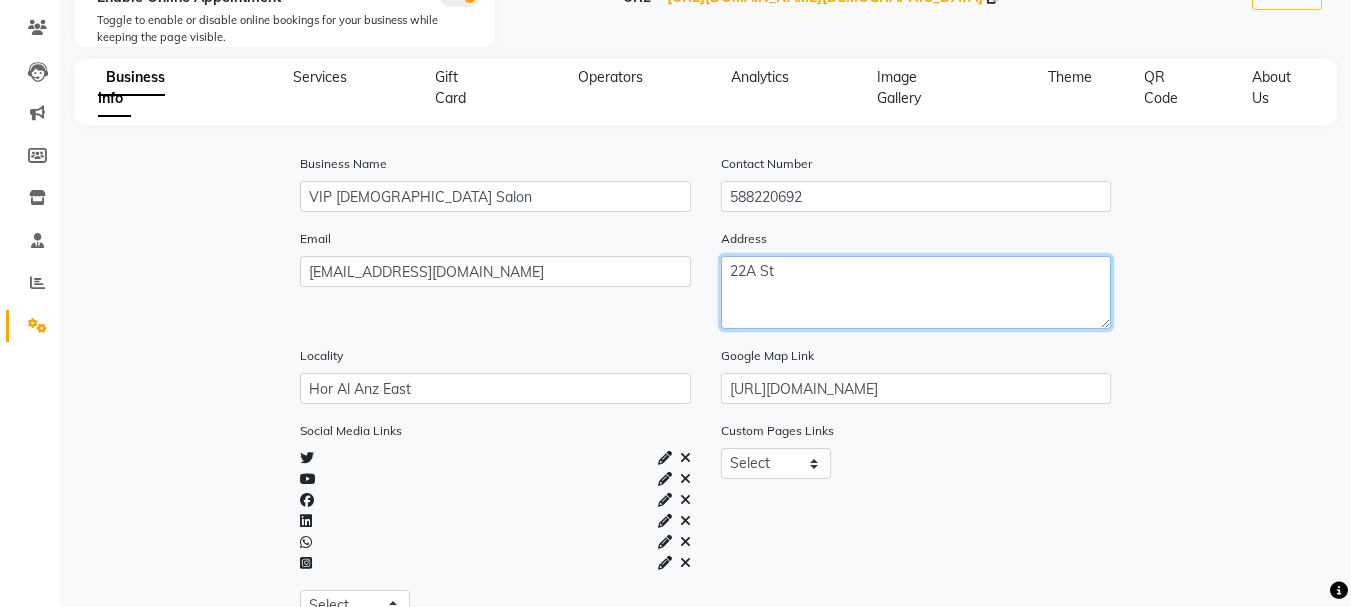 click on "22A St" 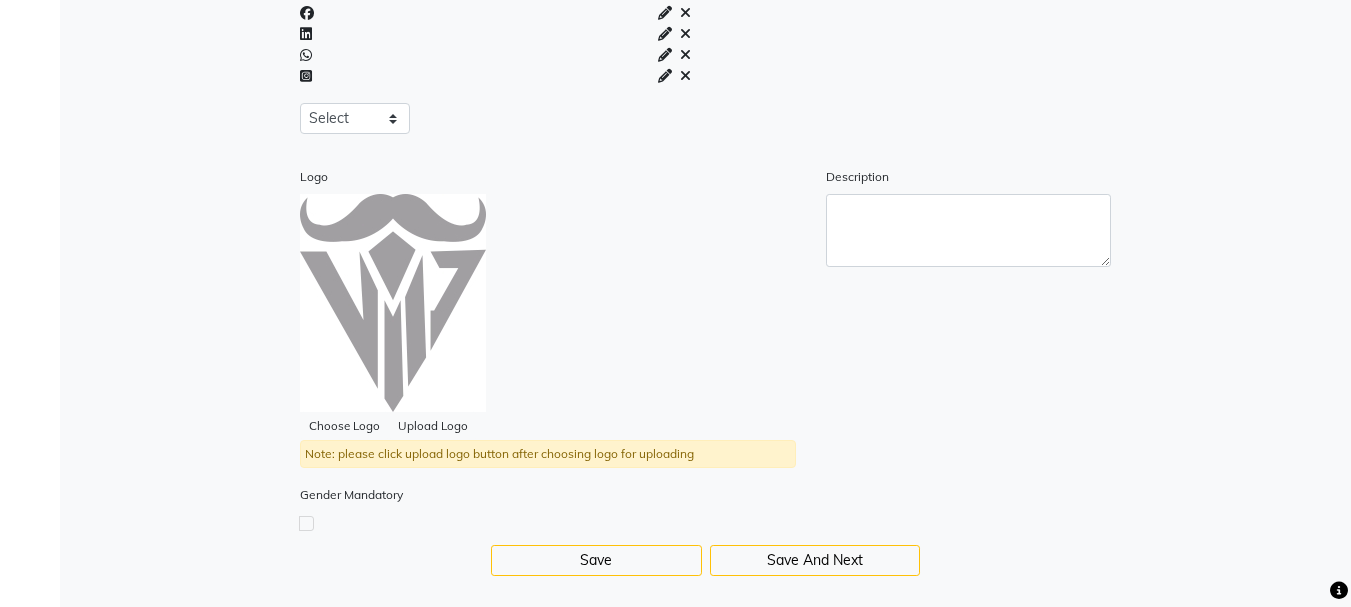 scroll, scrollTop: 666, scrollLeft: 0, axis: vertical 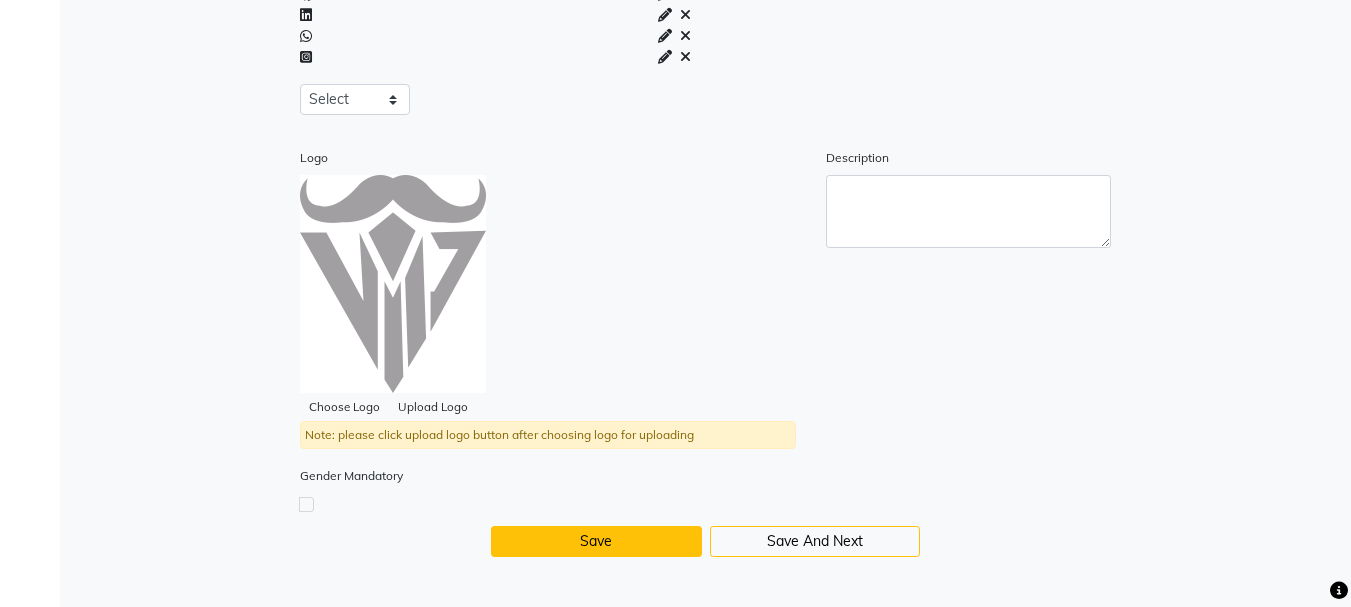type on "22A St - Hor Al Anz East - Dubai" 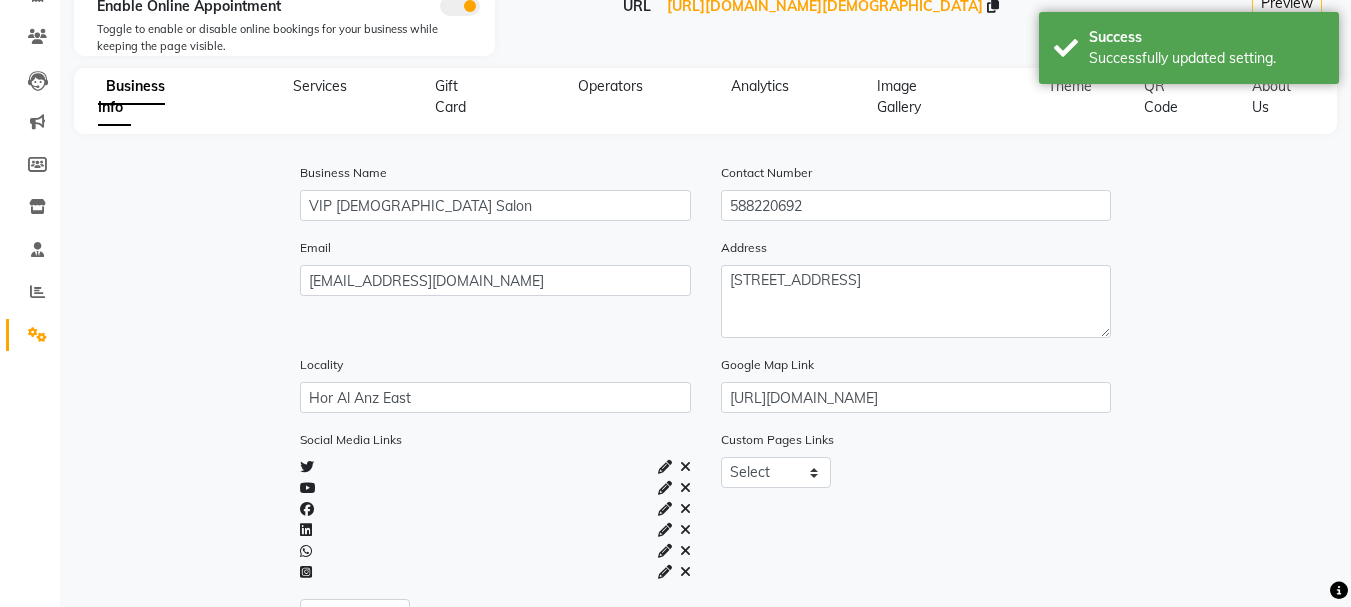 scroll, scrollTop: 0, scrollLeft: 0, axis: both 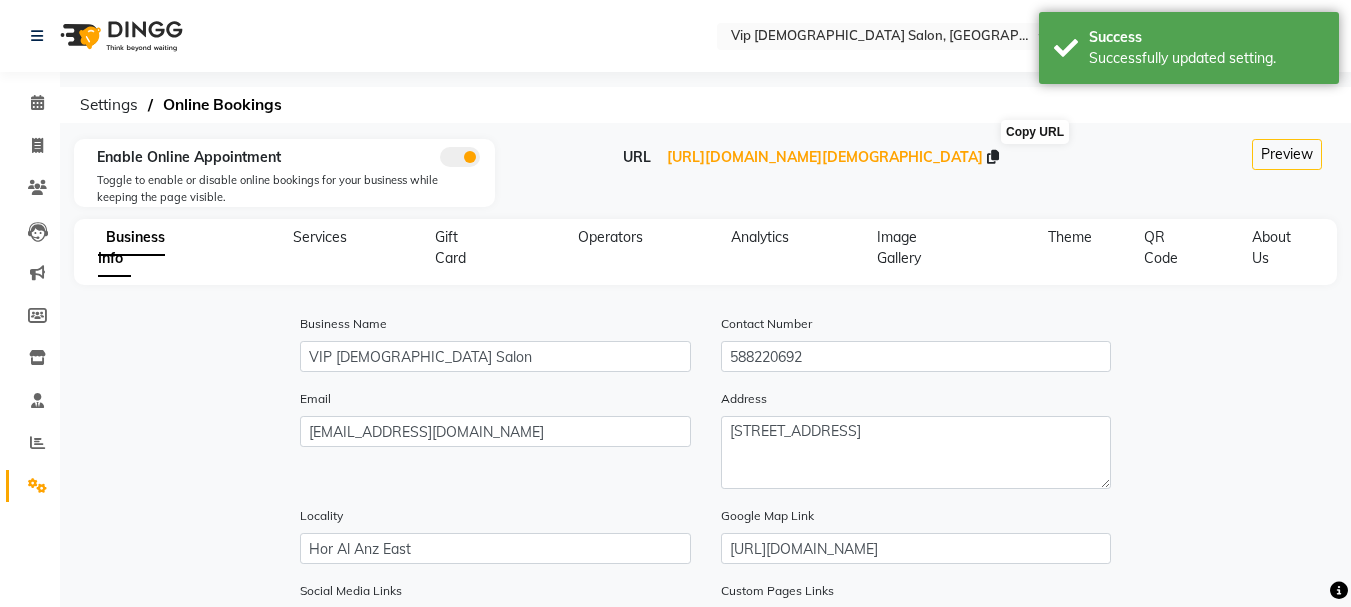click 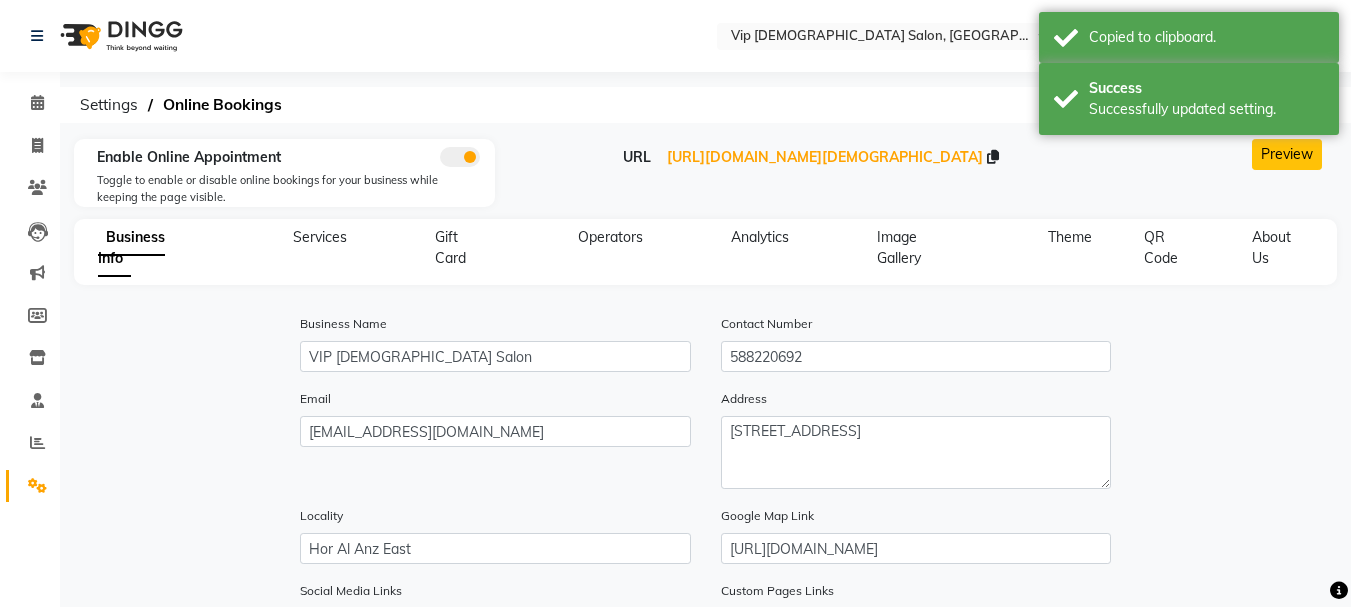 click on "Preview" 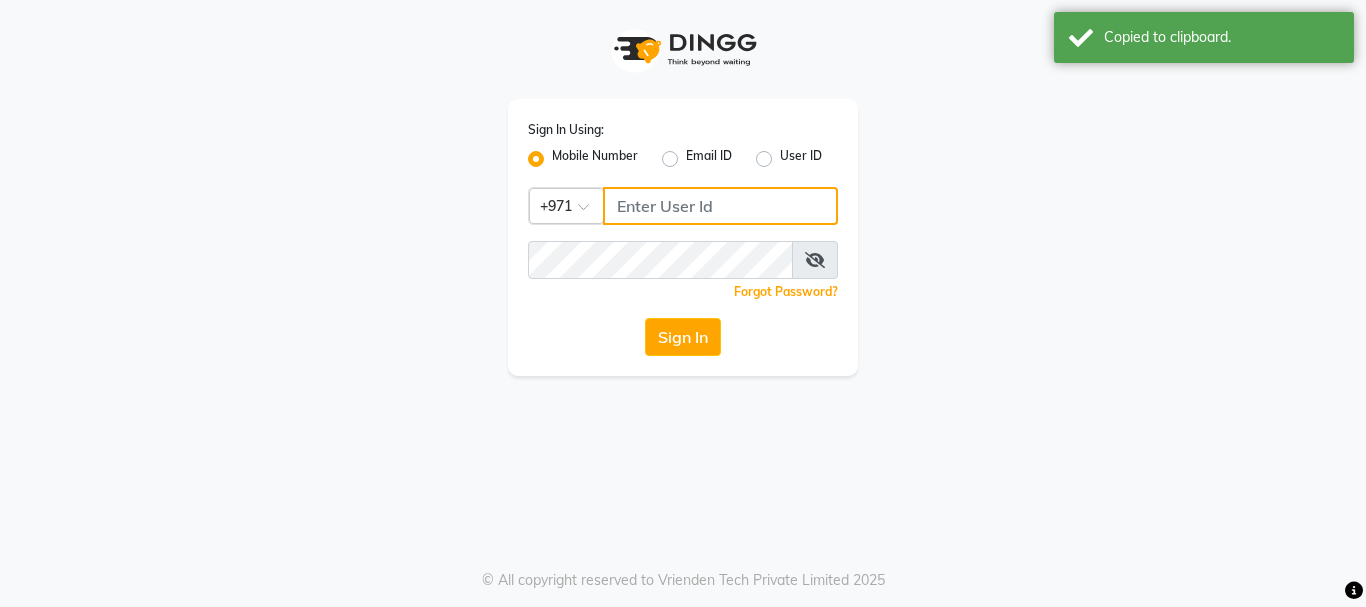 click 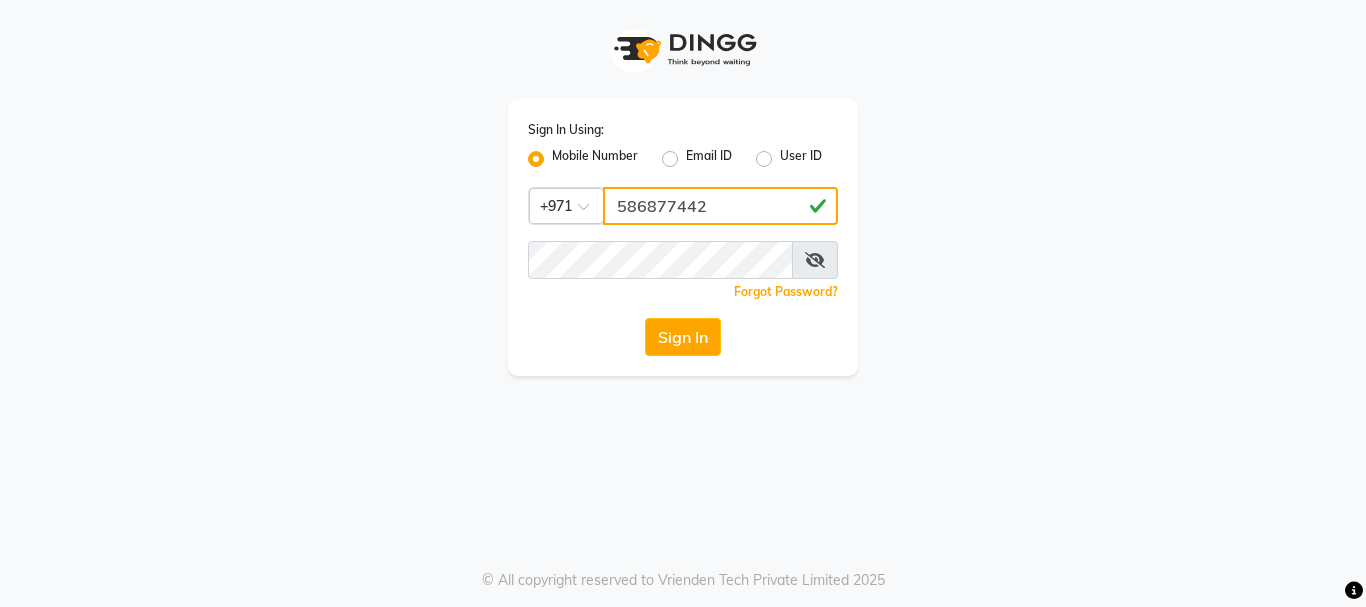 type on "586877442" 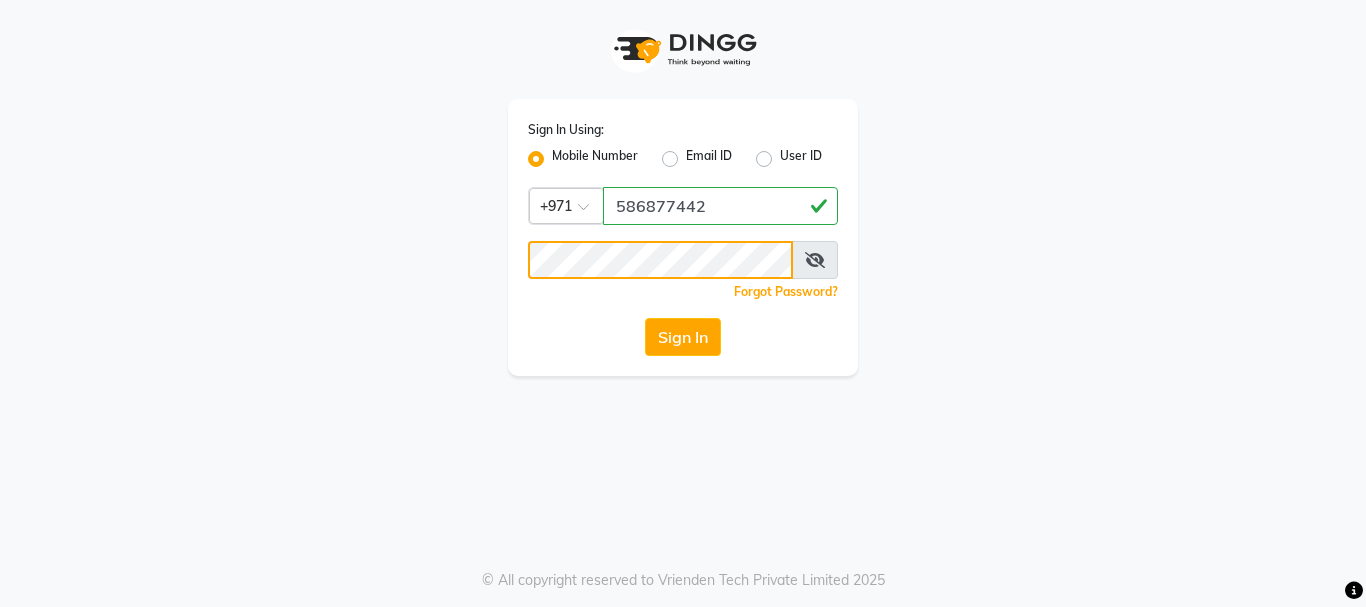 click on "Sign In" 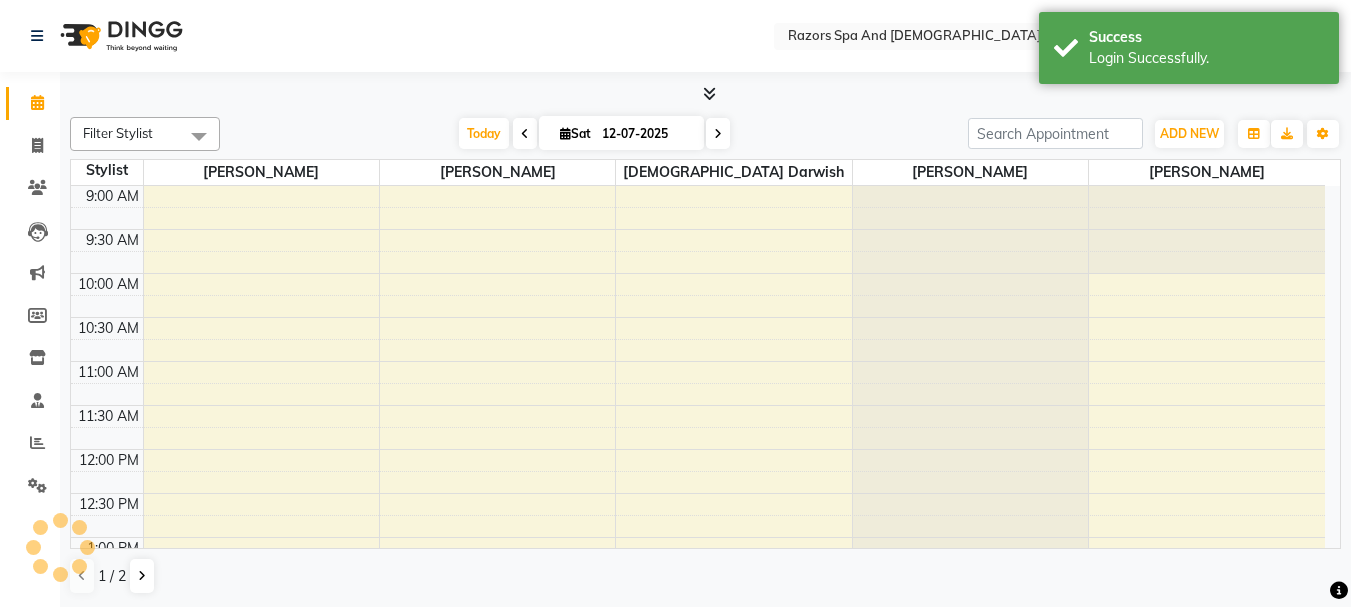 scroll, scrollTop: 0, scrollLeft: 0, axis: both 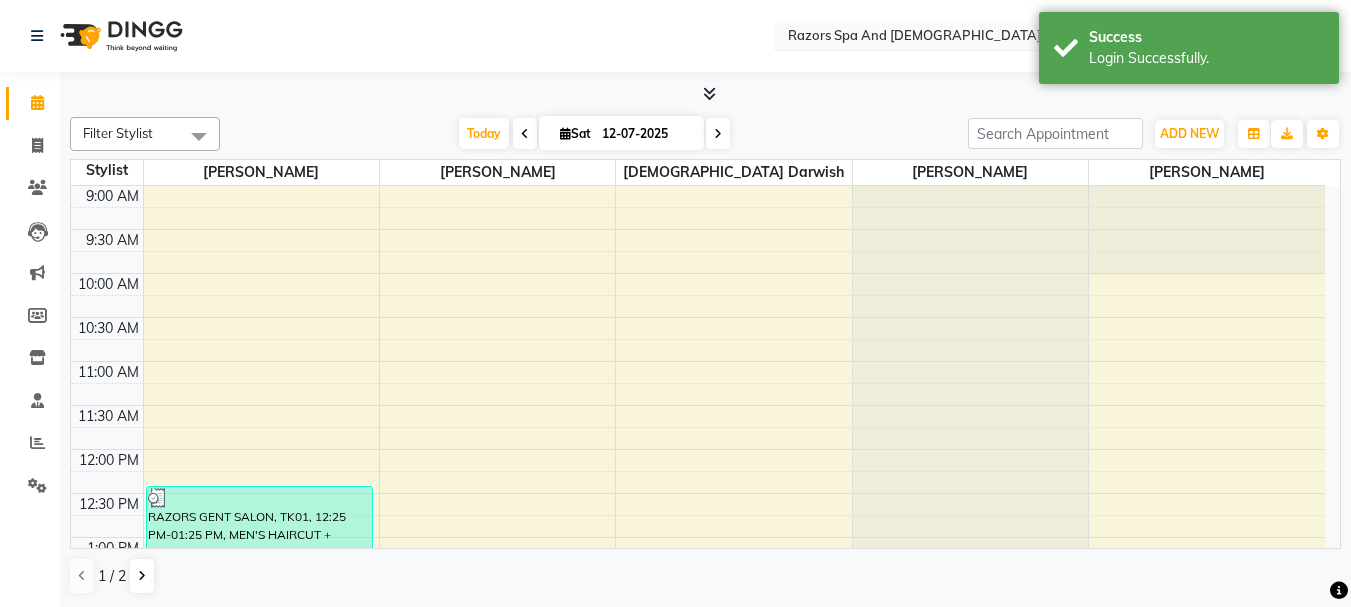 click at bounding box center (929, 38) 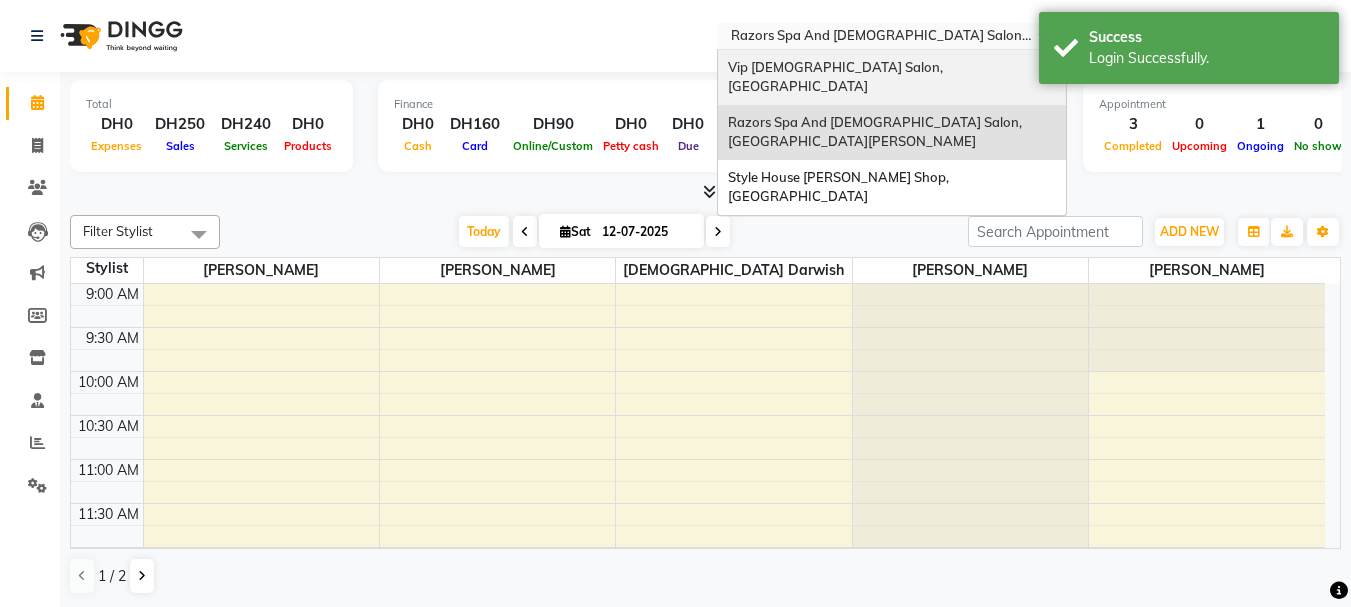 click on "Vip [DEMOGRAPHIC_DATA] Salon, [GEOGRAPHIC_DATA]" at bounding box center [837, 77] 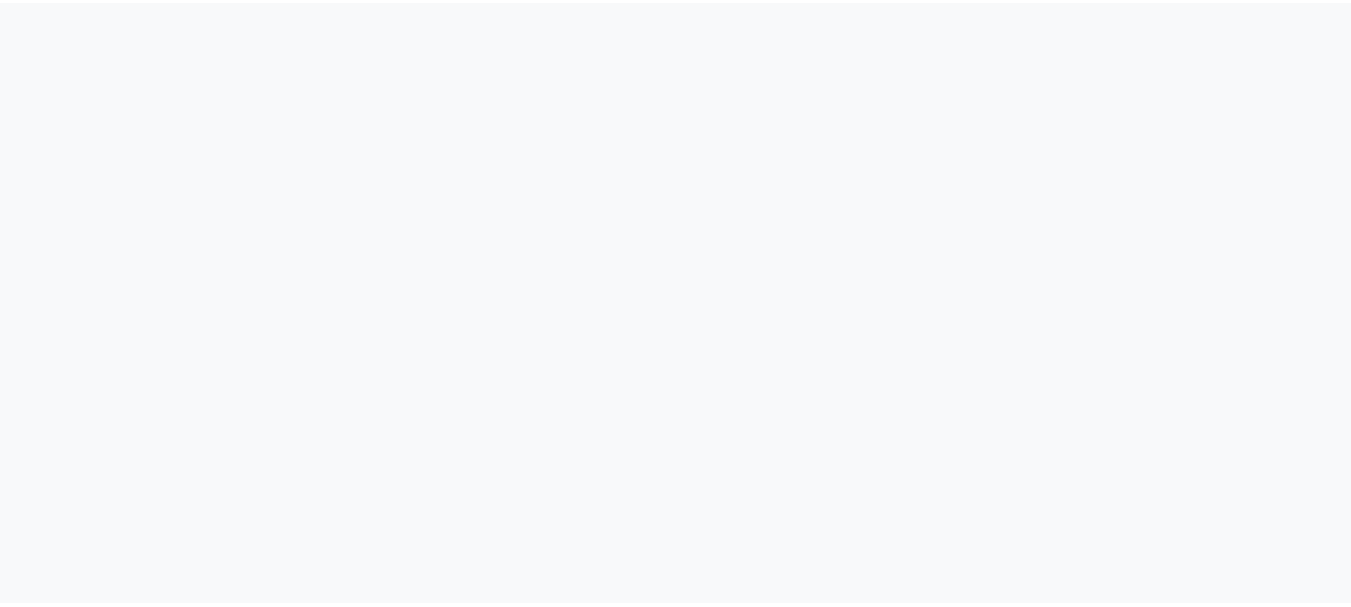 scroll, scrollTop: 0, scrollLeft: 0, axis: both 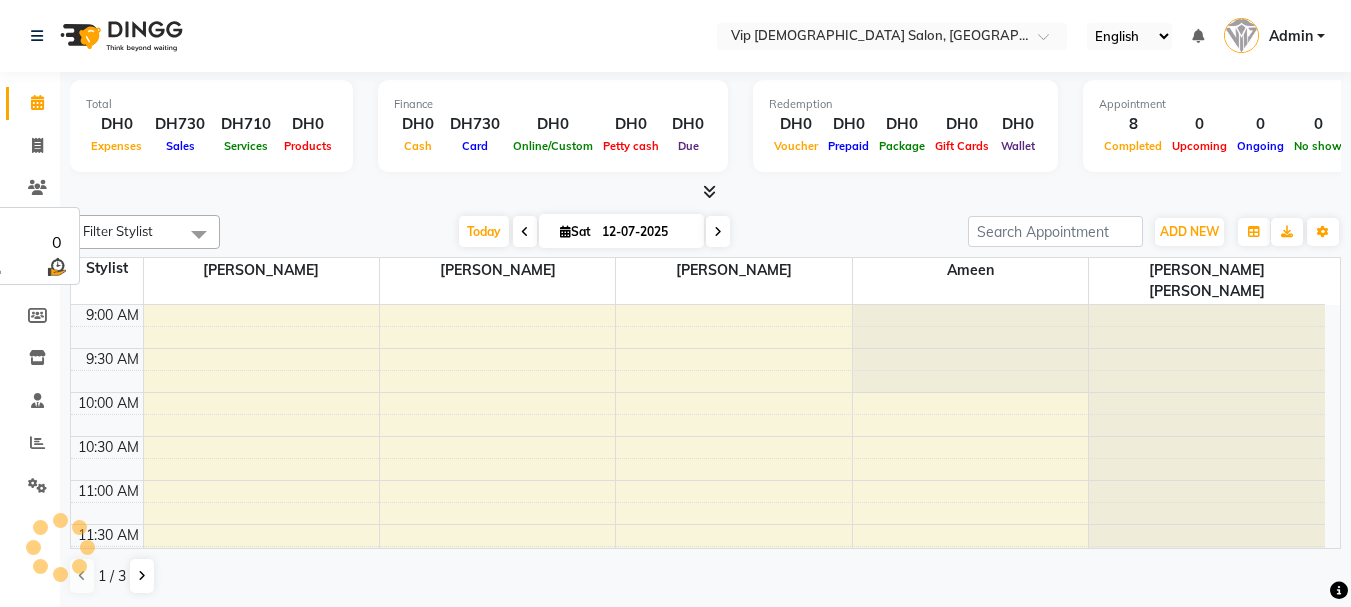 select on "en" 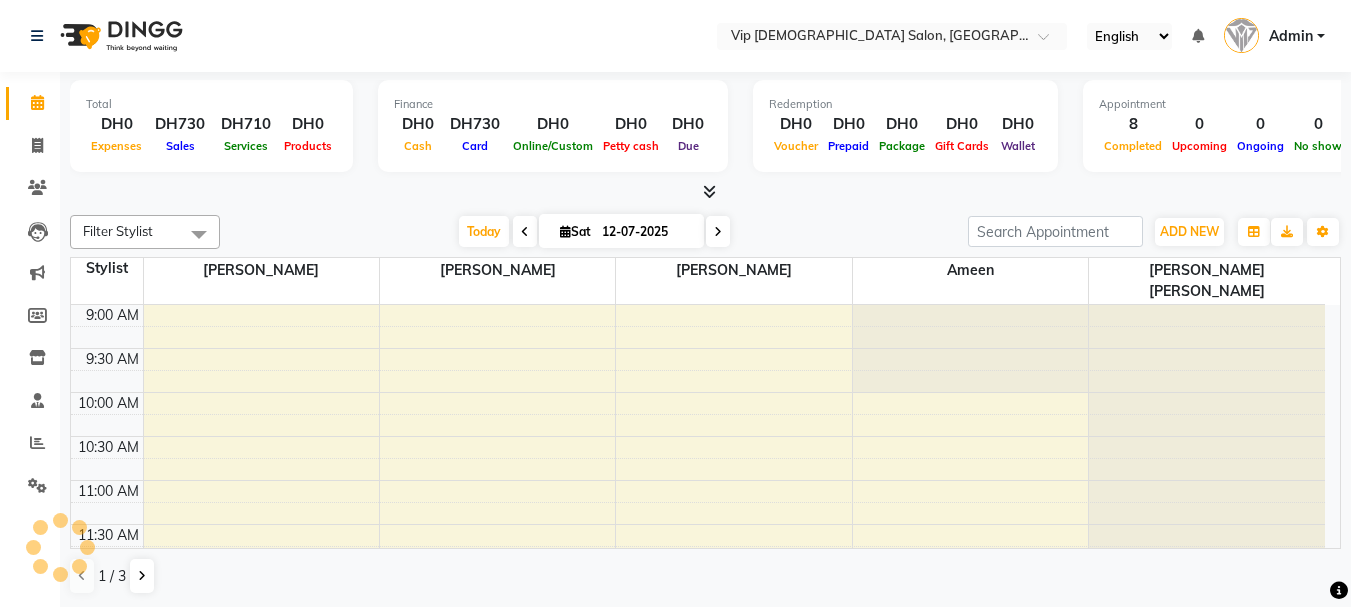 scroll, scrollTop: 0, scrollLeft: 0, axis: both 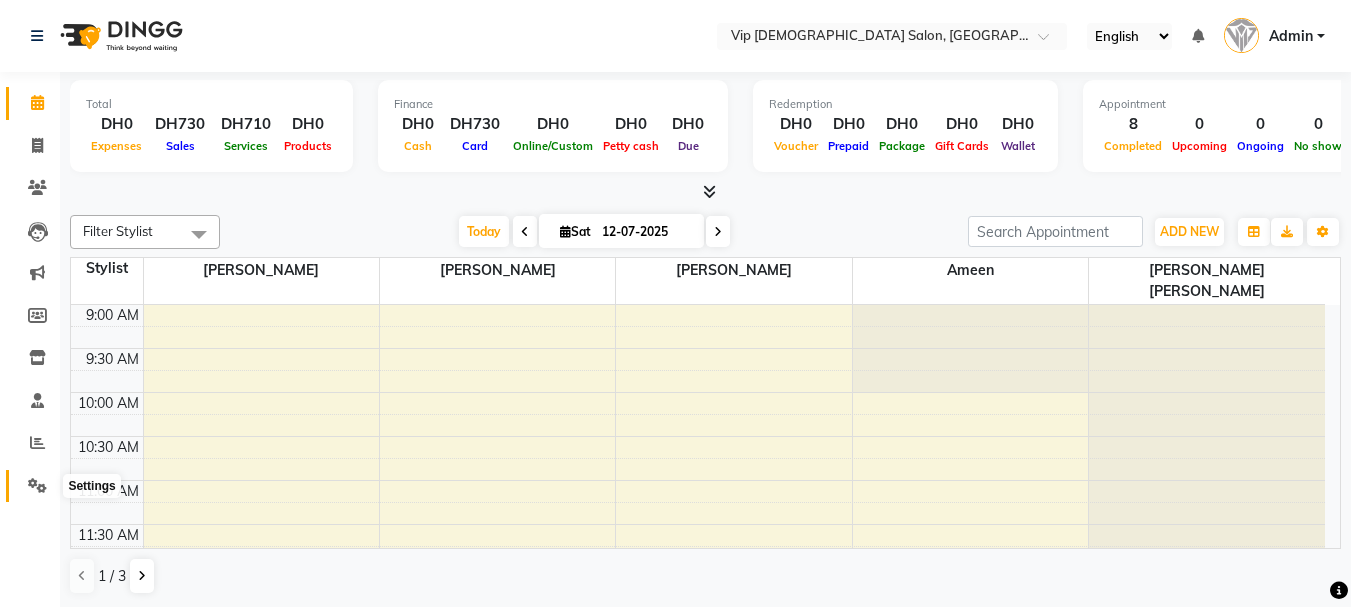 click 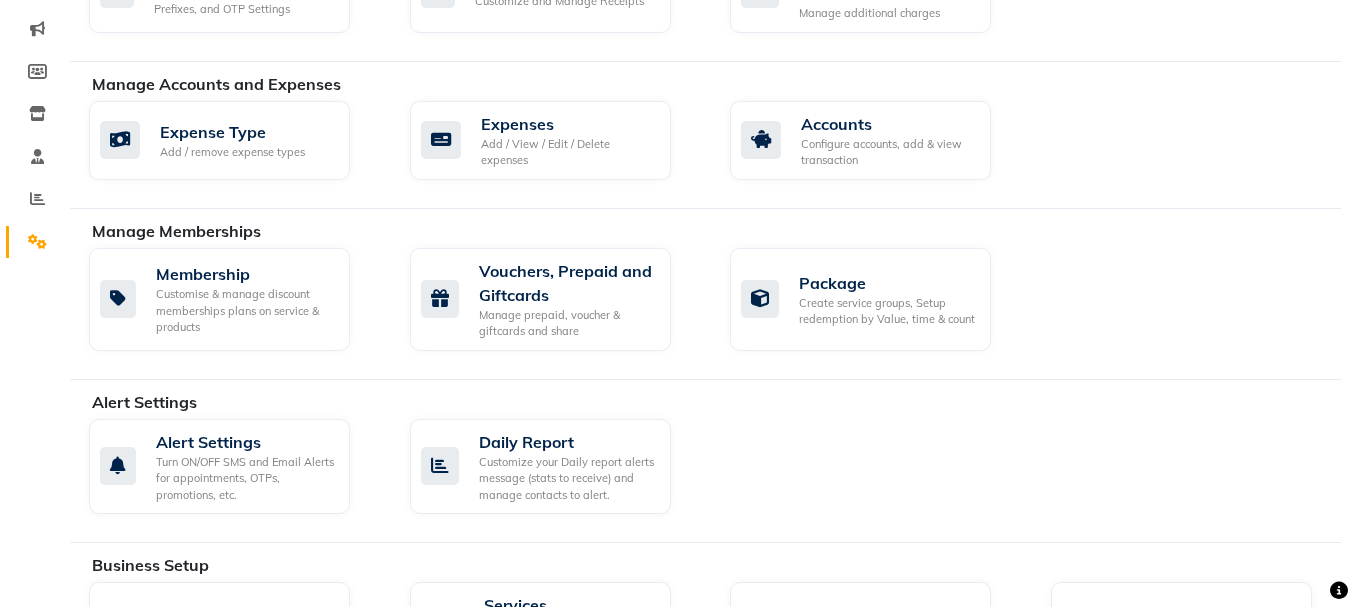 scroll, scrollTop: 1085, scrollLeft: 0, axis: vertical 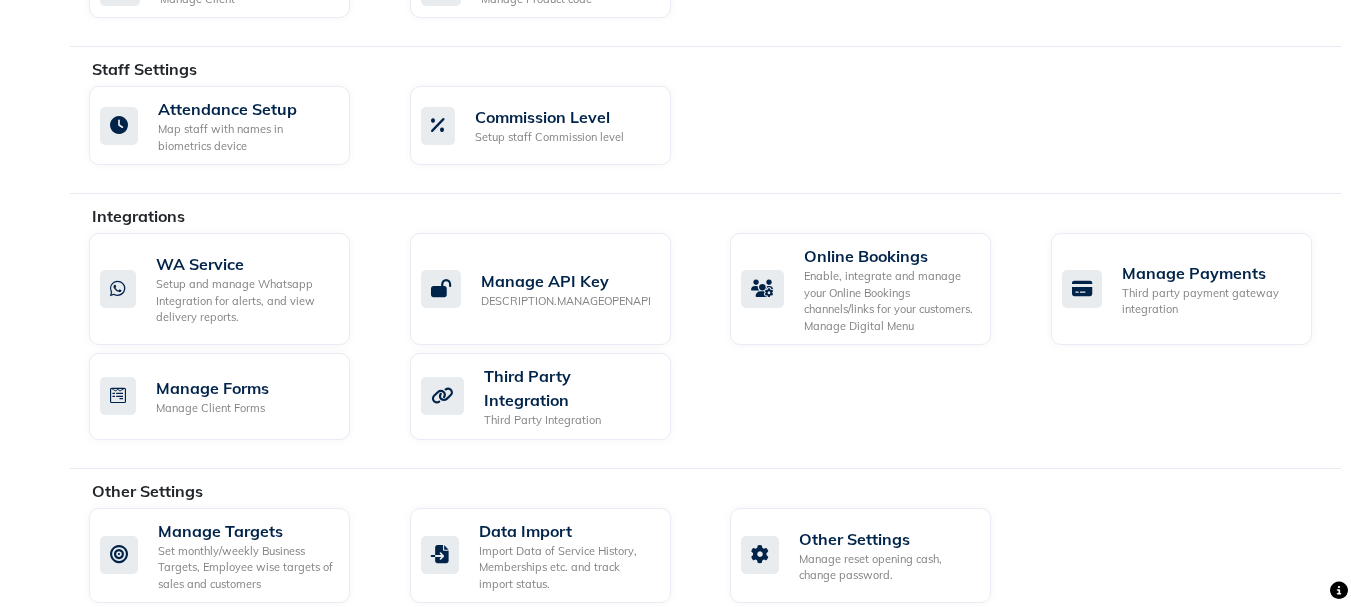 click on "Integrations" 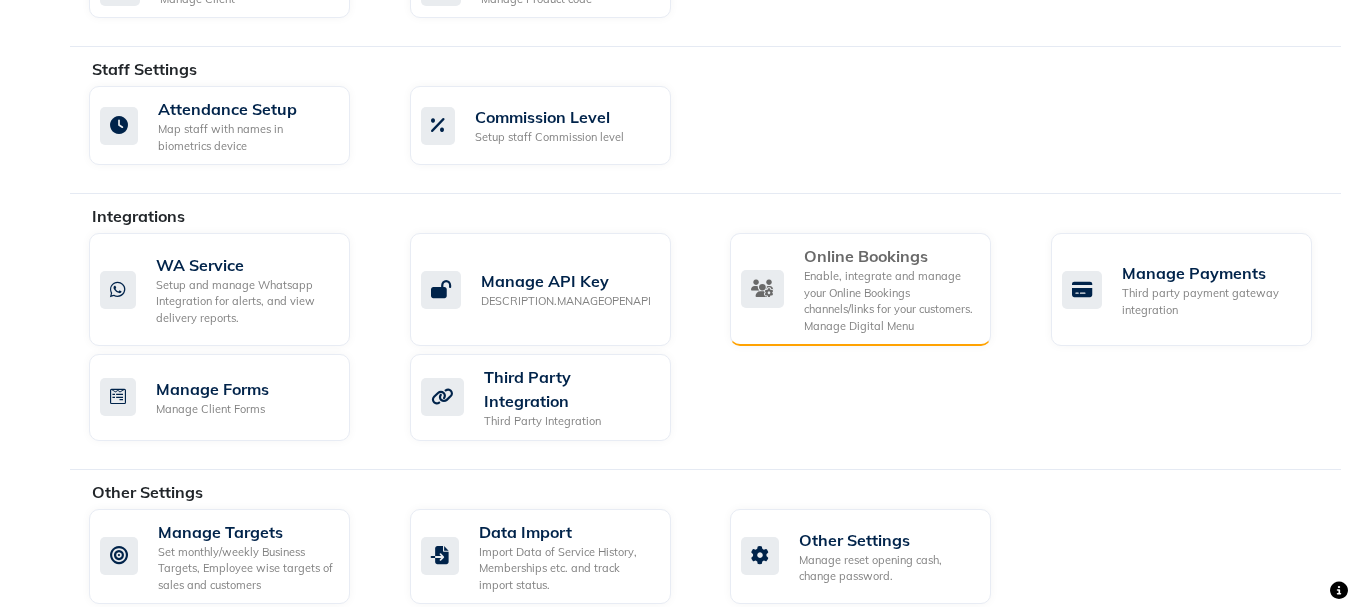 click on "Enable, integrate and manage your Online Bookings channels/links for your customers. Manage Digital Menu" 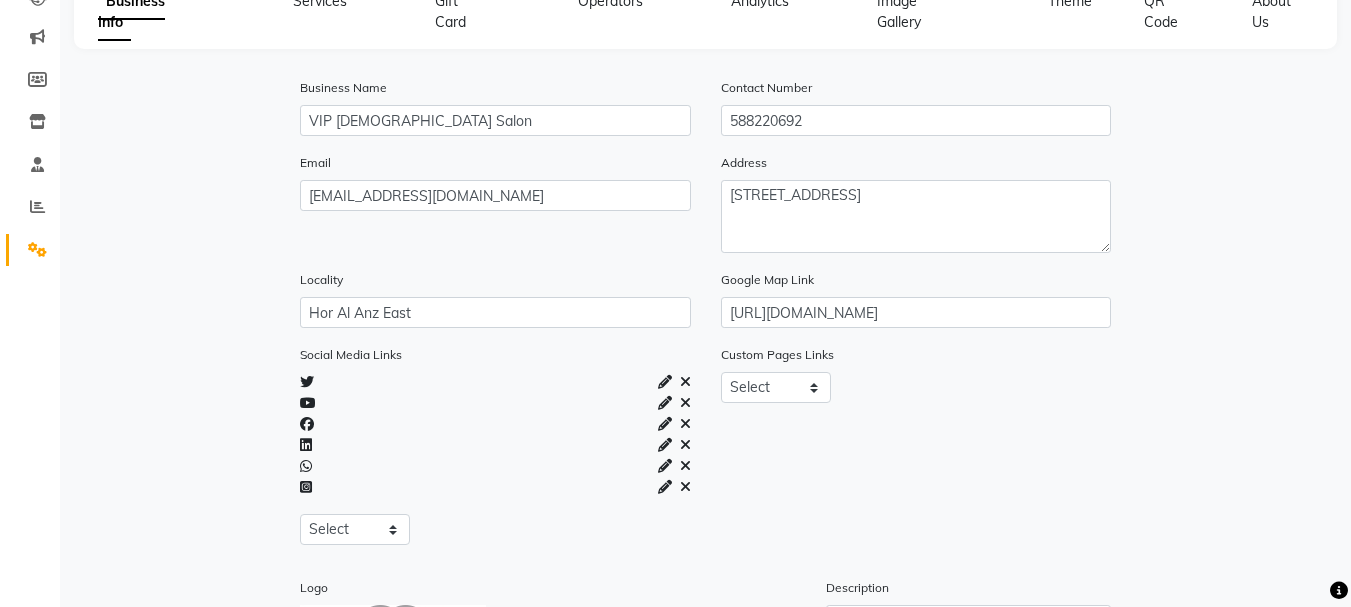 scroll, scrollTop: 666, scrollLeft: 0, axis: vertical 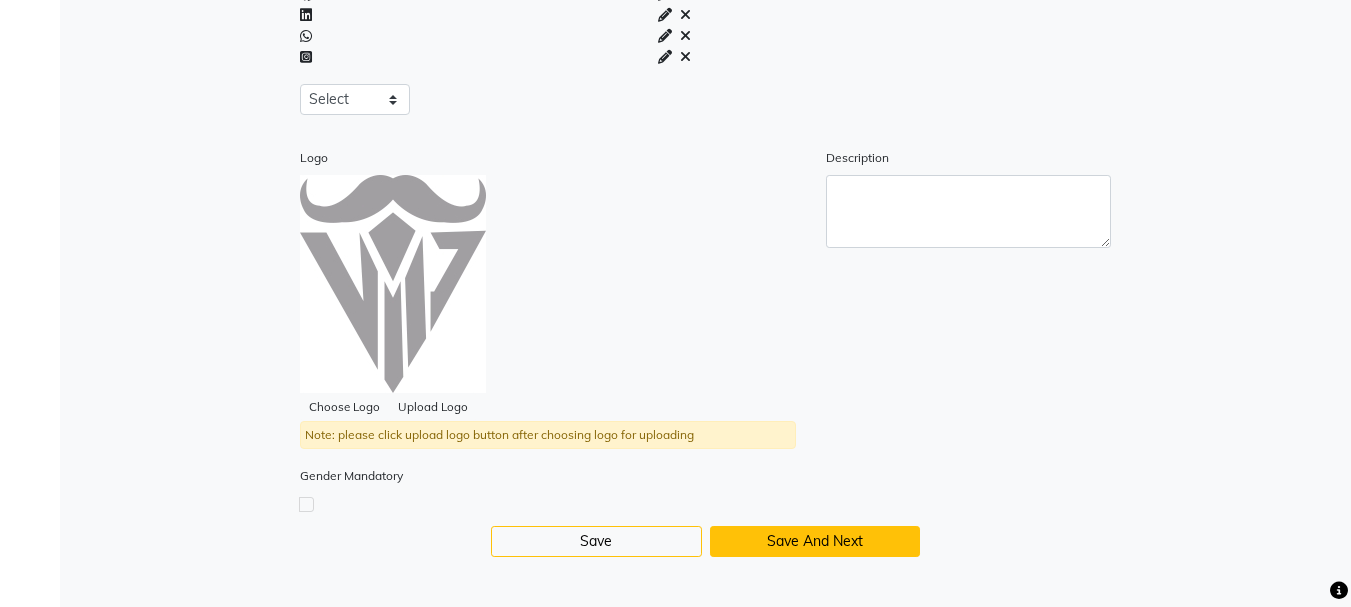 click on "Save And Next" 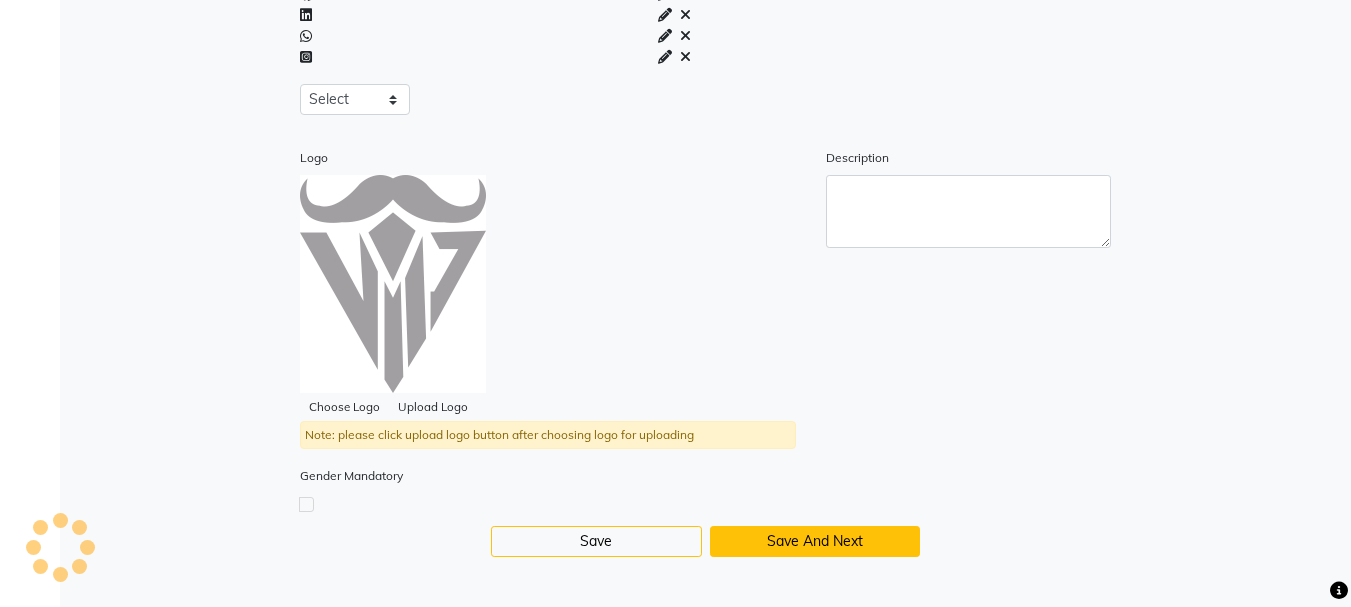select on "15: 15" 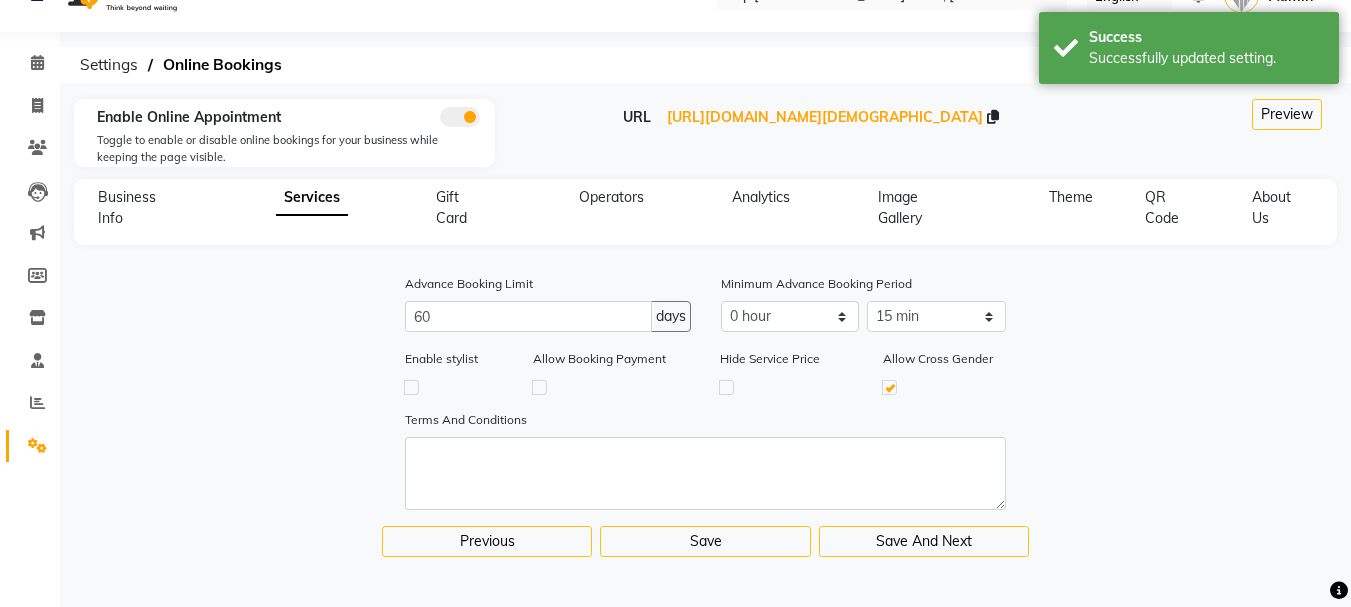 scroll, scrollTop: 40, scrollLeft: 0, axis: vertical 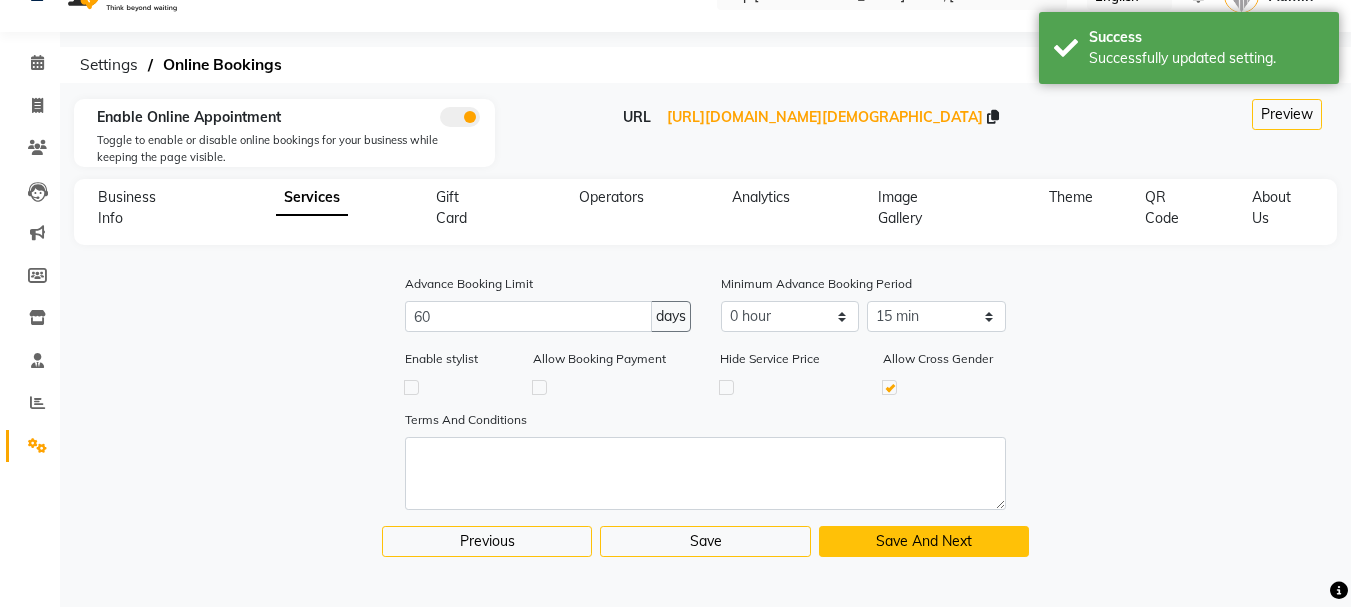 click on "Save And Next" 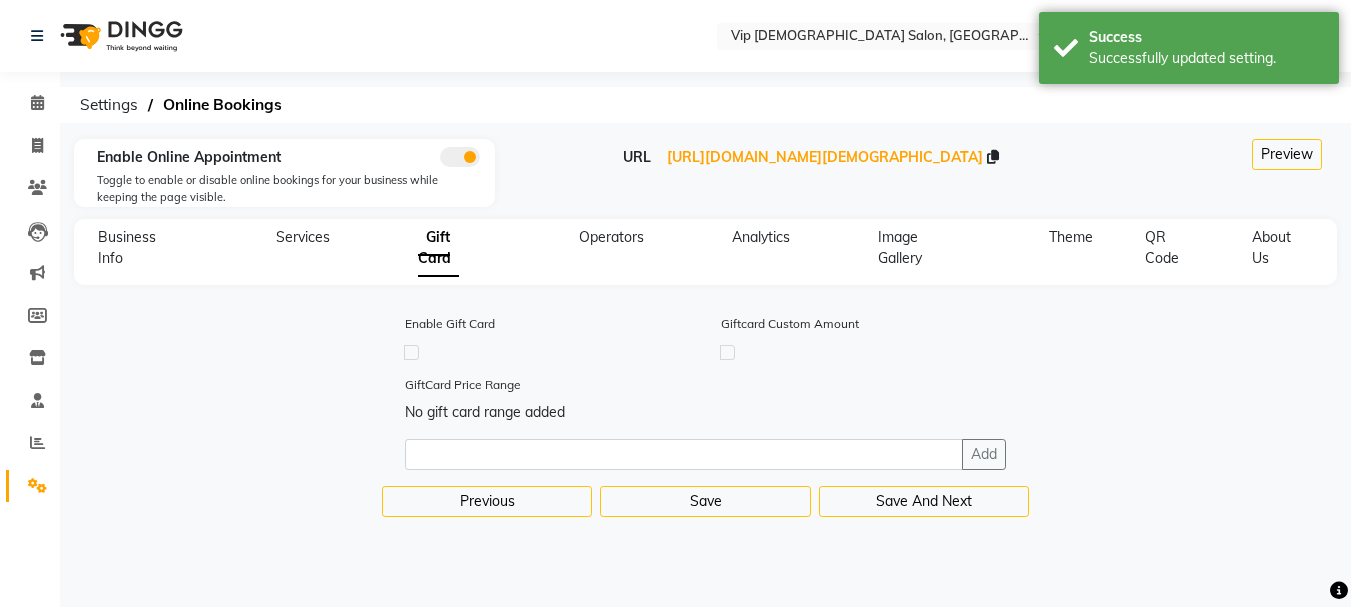 scroll, scrollTop: 0, scrollLeft: 0, axis: both 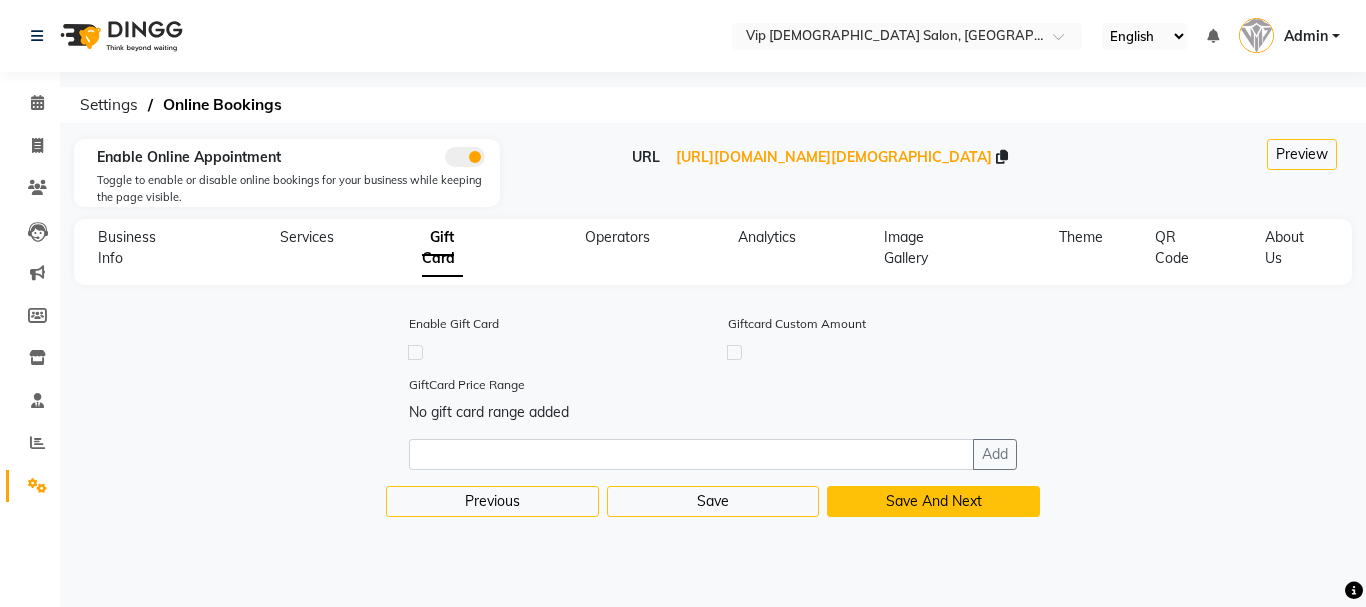 click on "Save And Next" 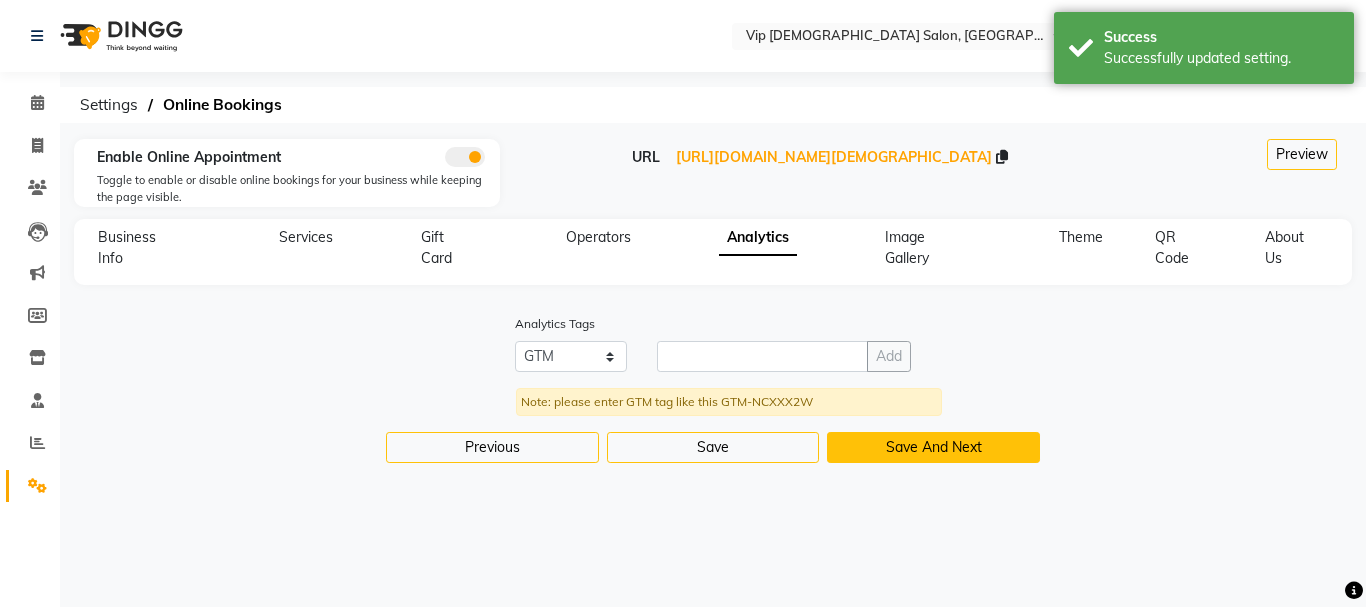 click on "Save And Next" 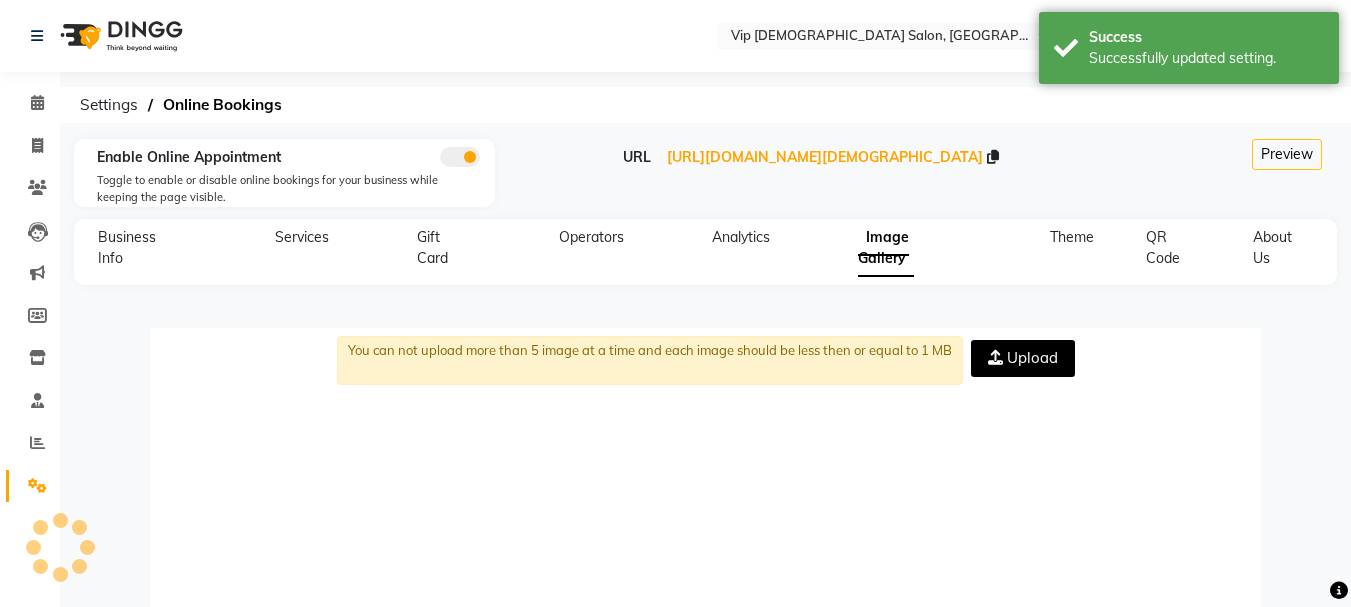 scroll, scrollTop: 155, scrollLeft: 0, axis: vertical 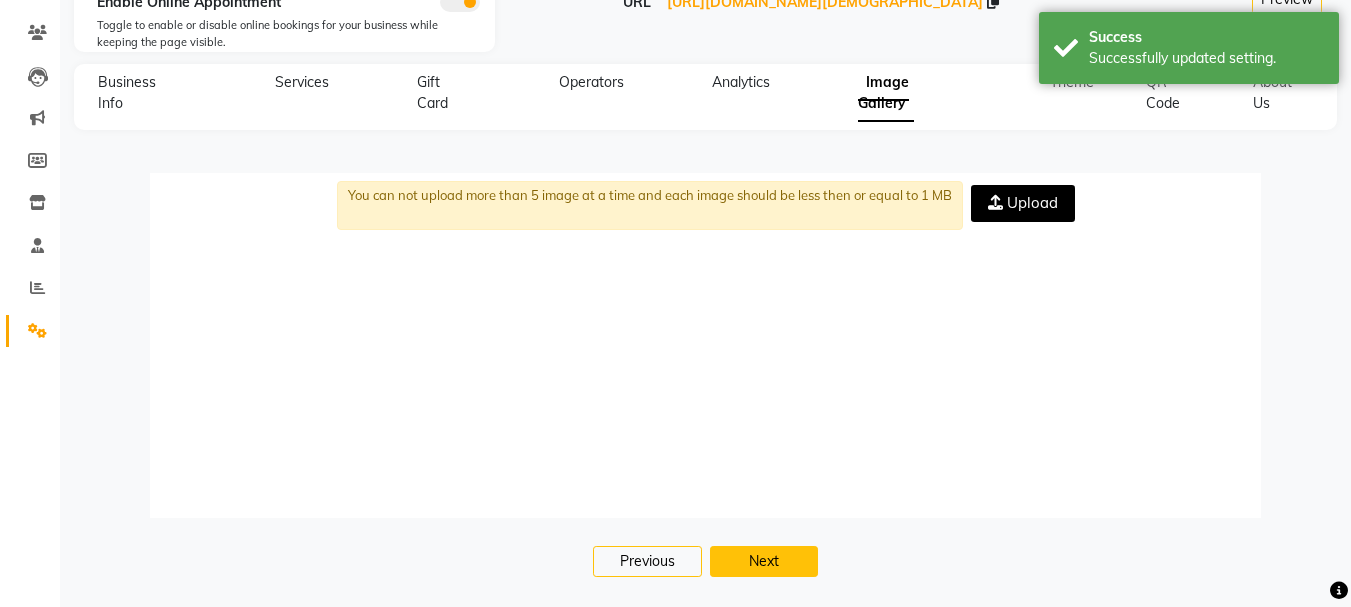 click on "Next" 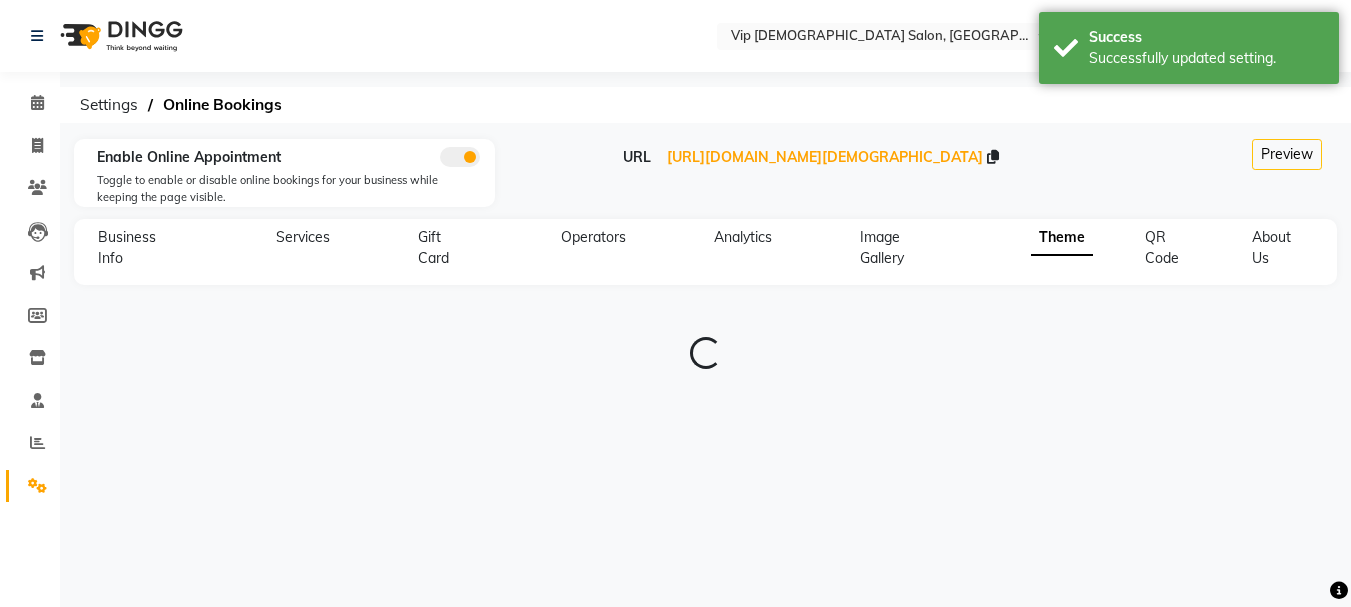 scroll, scrollTop: 0, scrollLeft: 0, axis: both 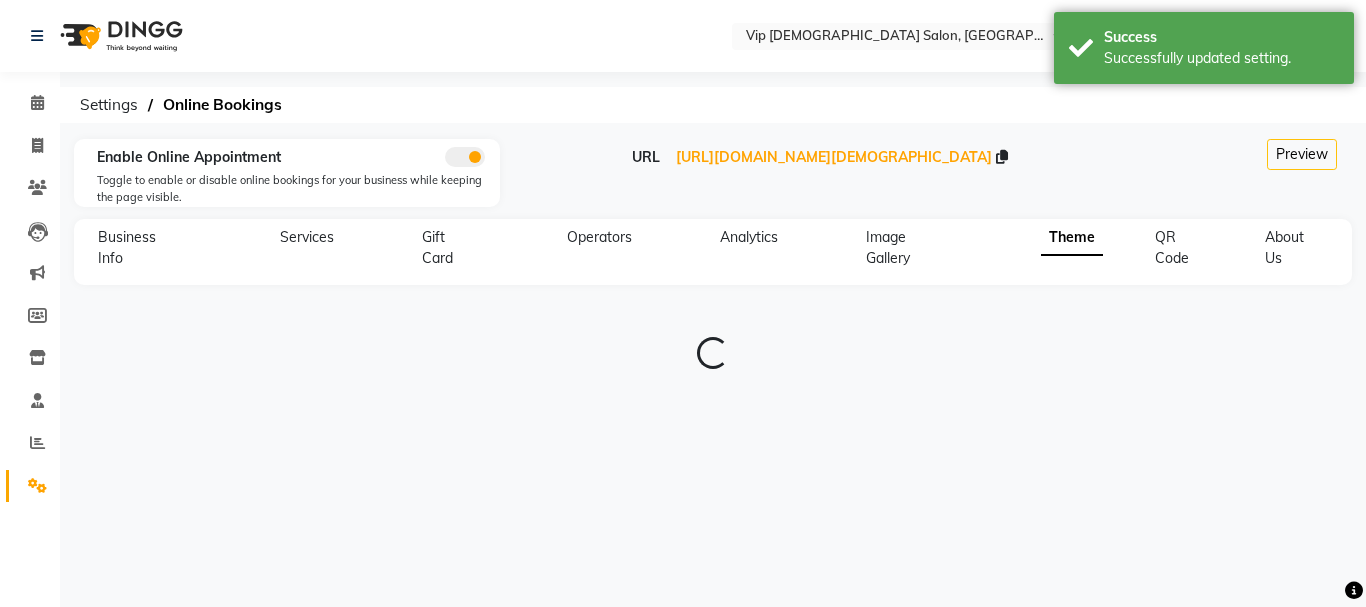 type on "#0f141a" 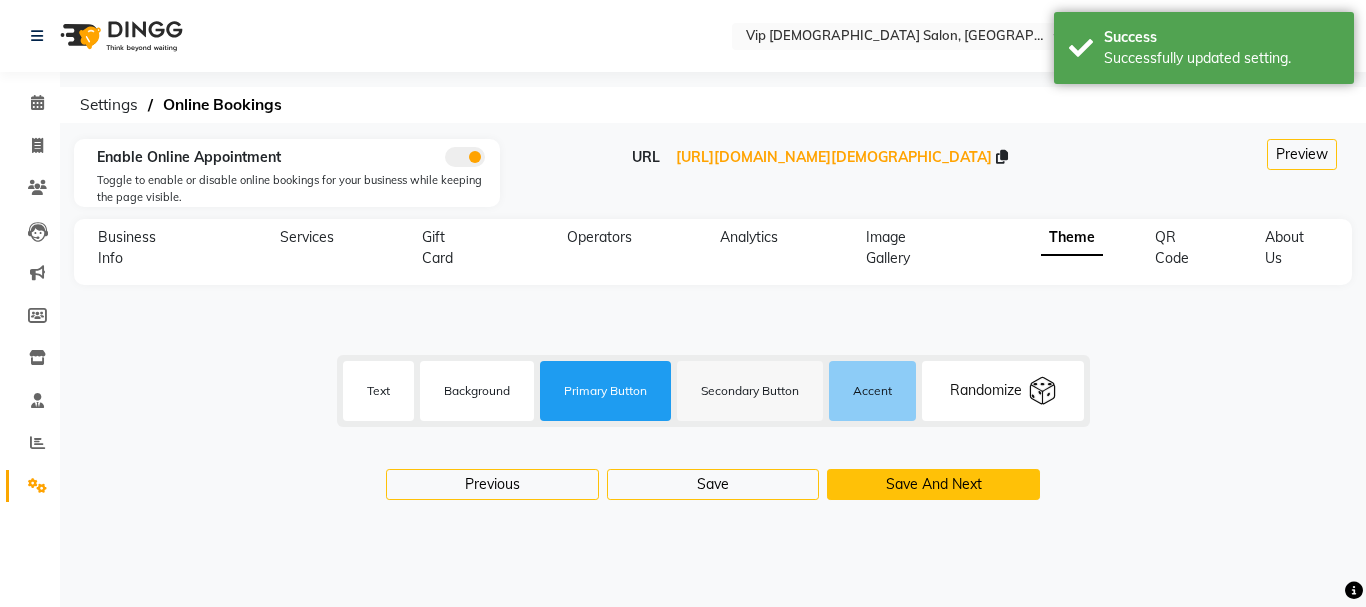 click on "Save And Next" 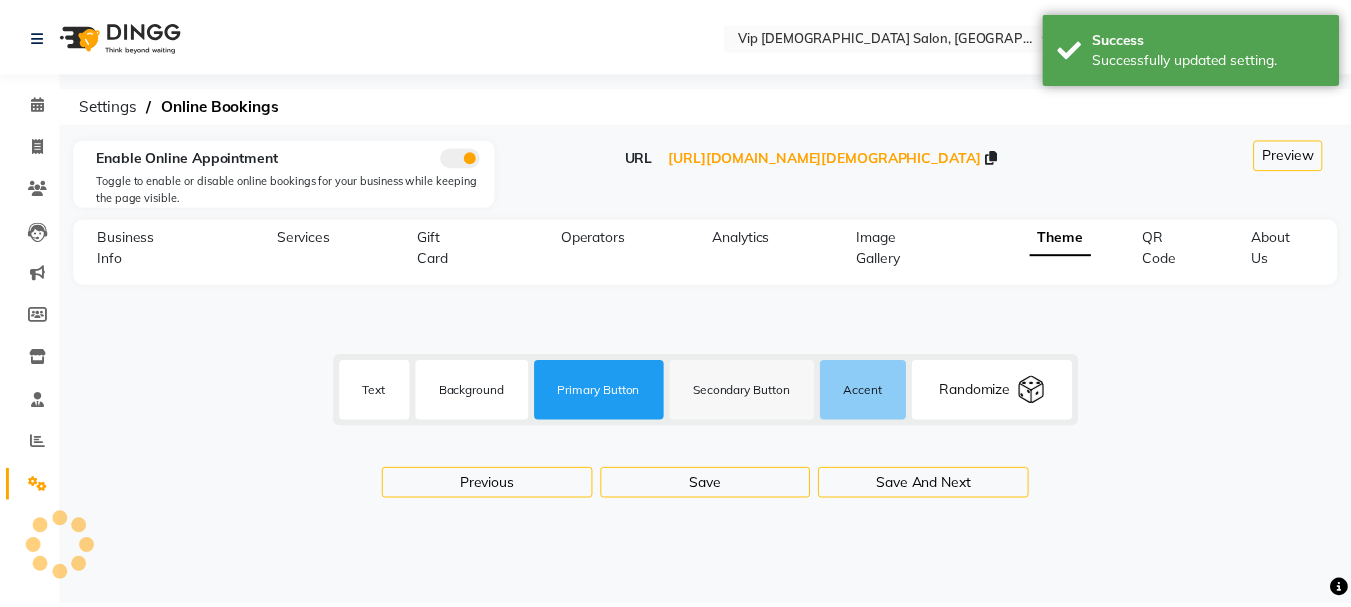 select on "256" 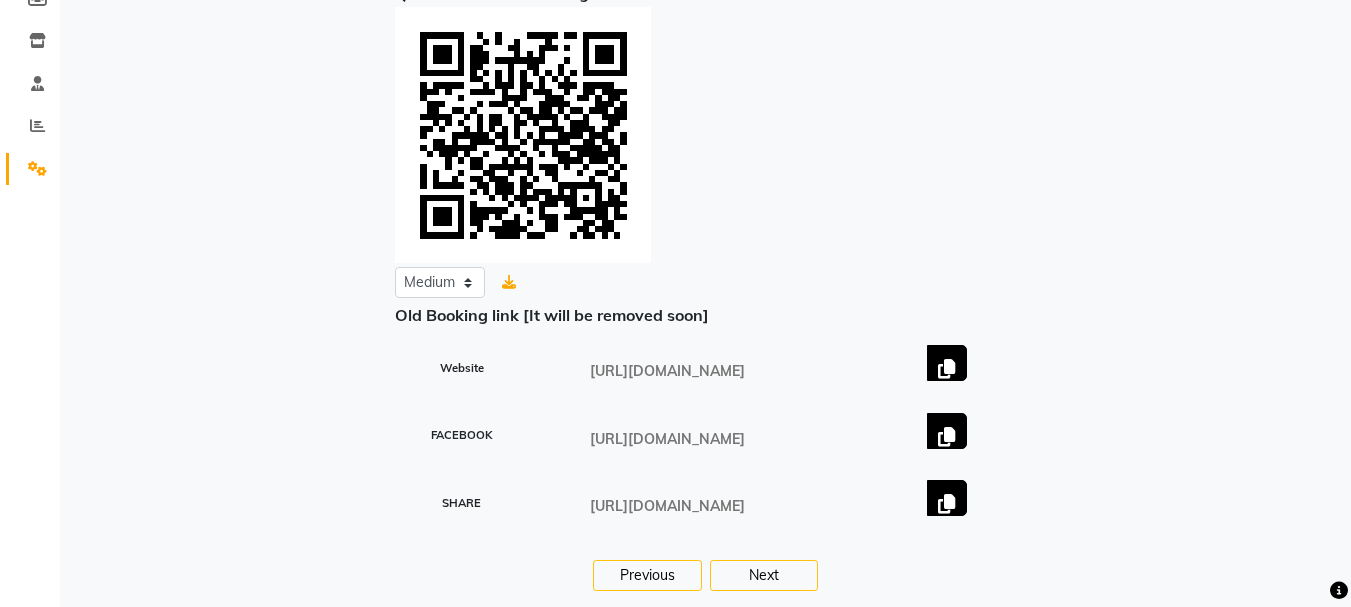 scroll, scrollTop: 331, scrollLeft: 0, axis: vertical 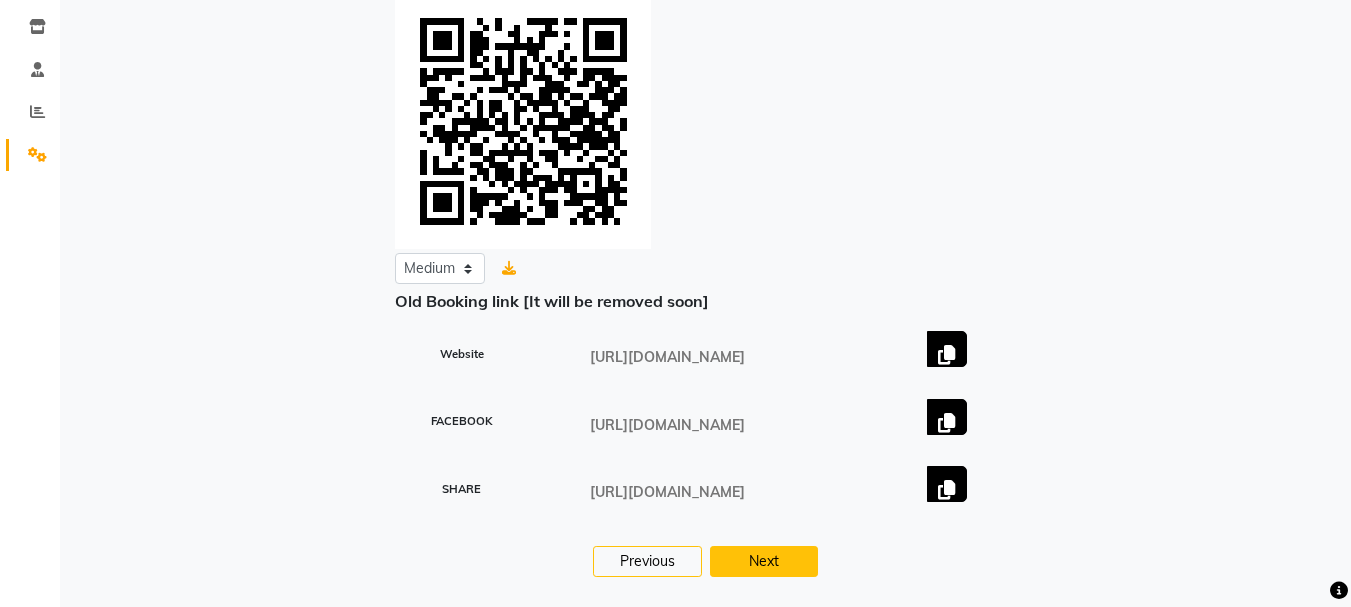 click on "Next" 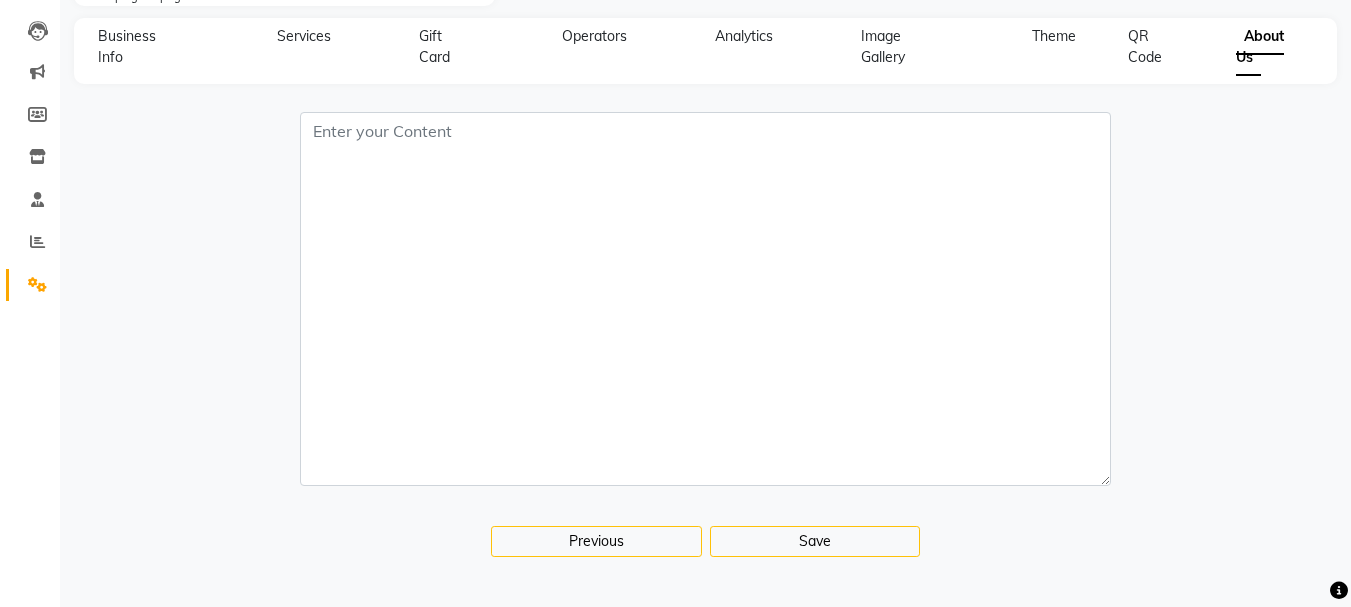 scroll, scrollTop: 0, scrollLeft: 0, axis: both 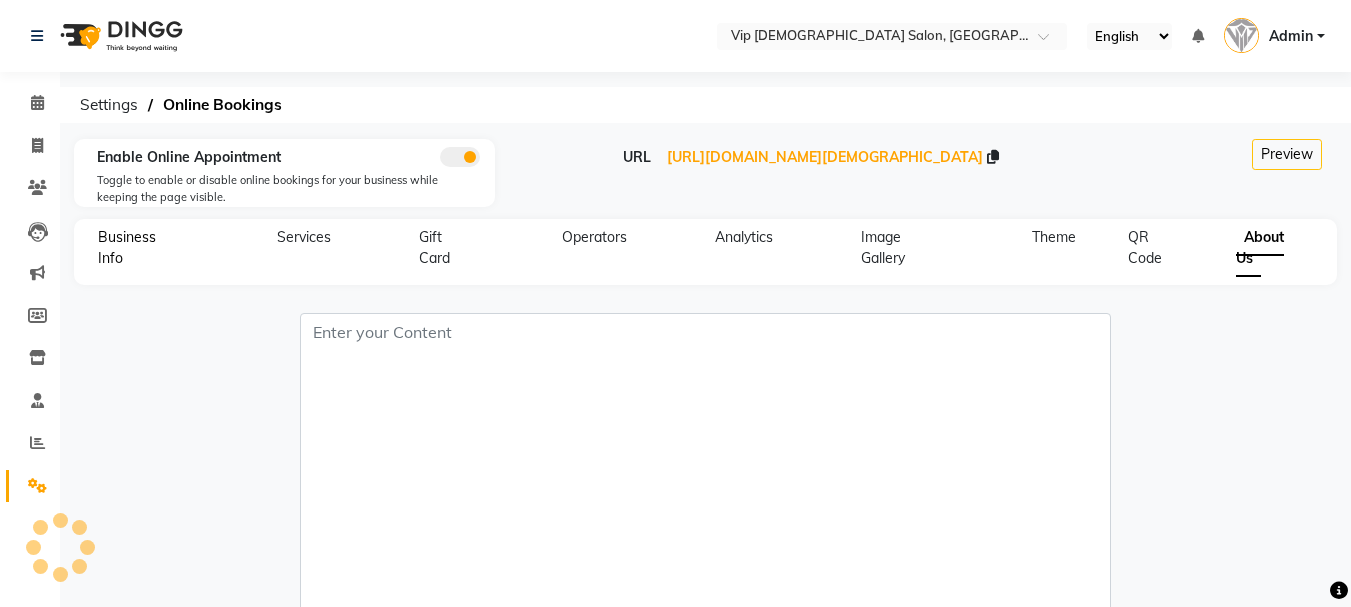 click on "Business Info" 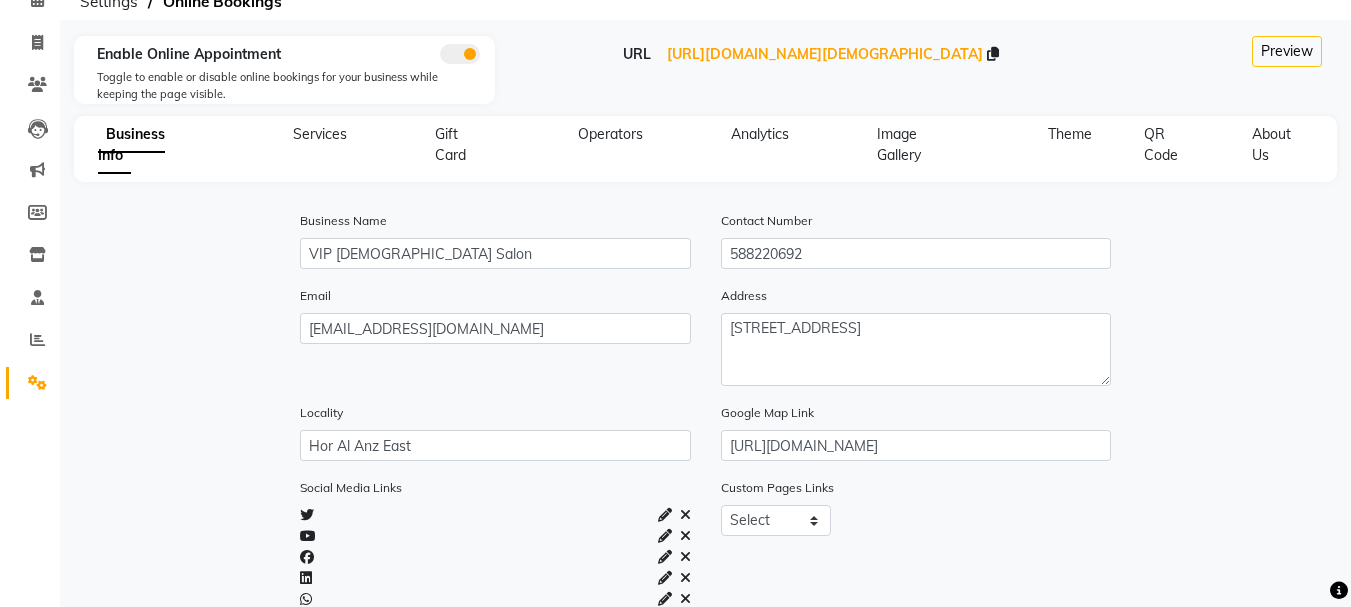 scroll, scrollTop: 0, scrollLeft: 0, axis: both 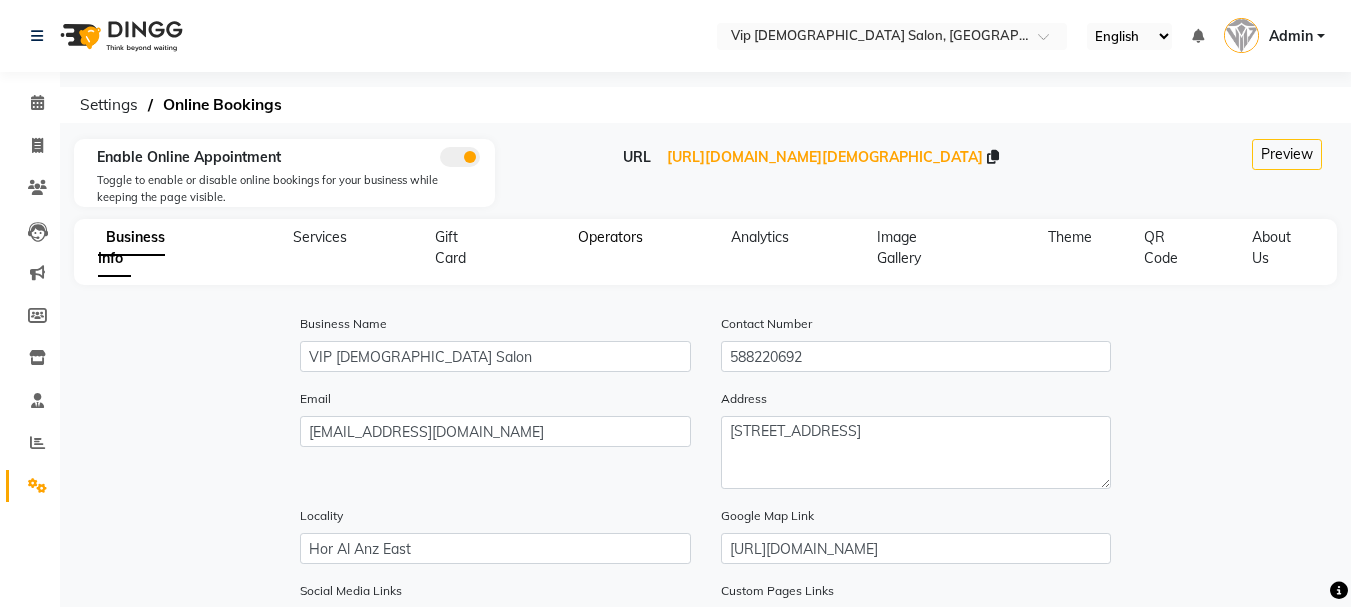 click on "Operators" 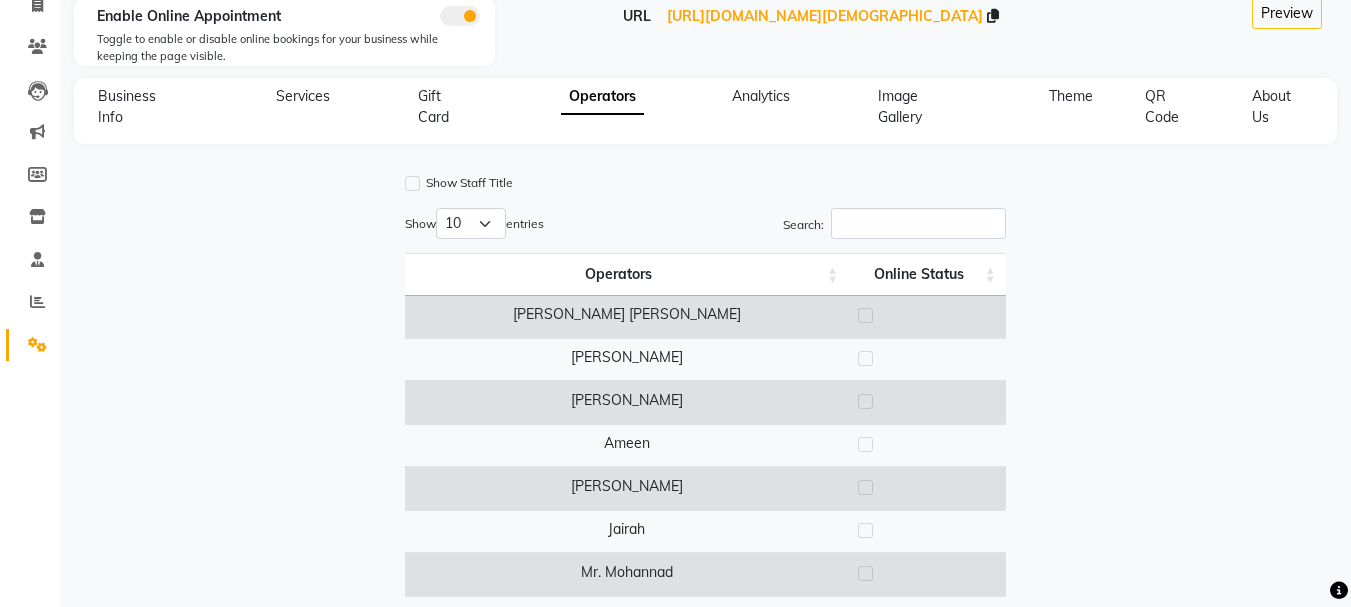scroll, scrollTop: 140, scrollLeft: 0, axis: vertical 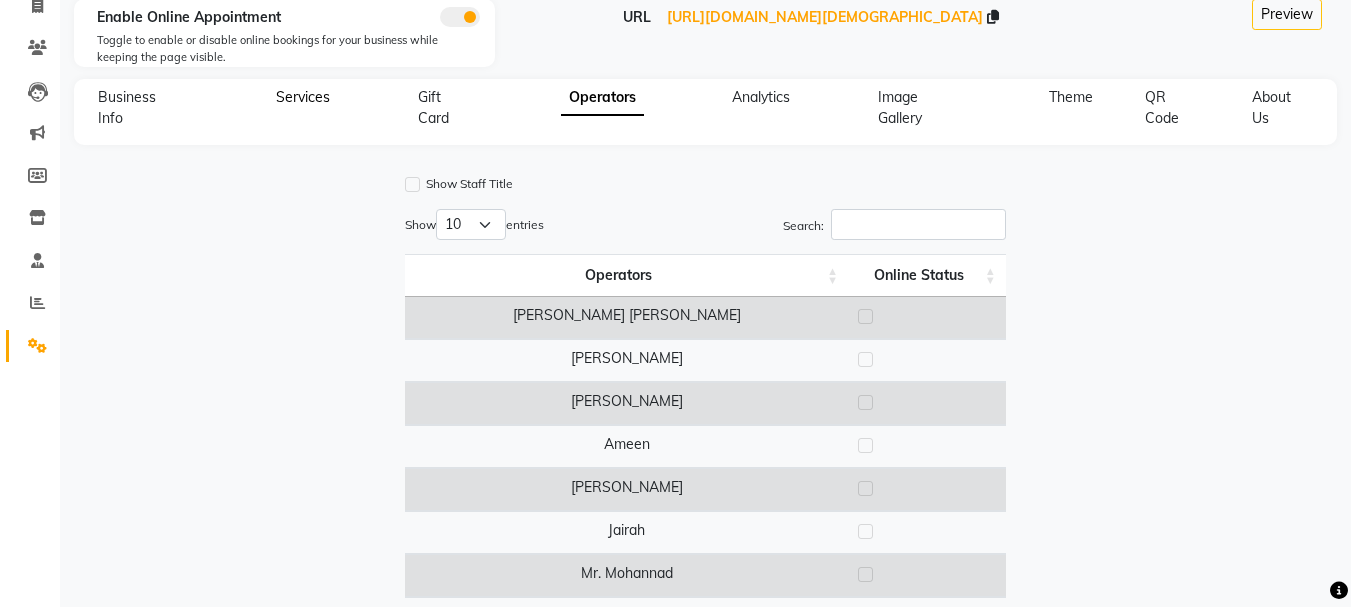 click on "Services" 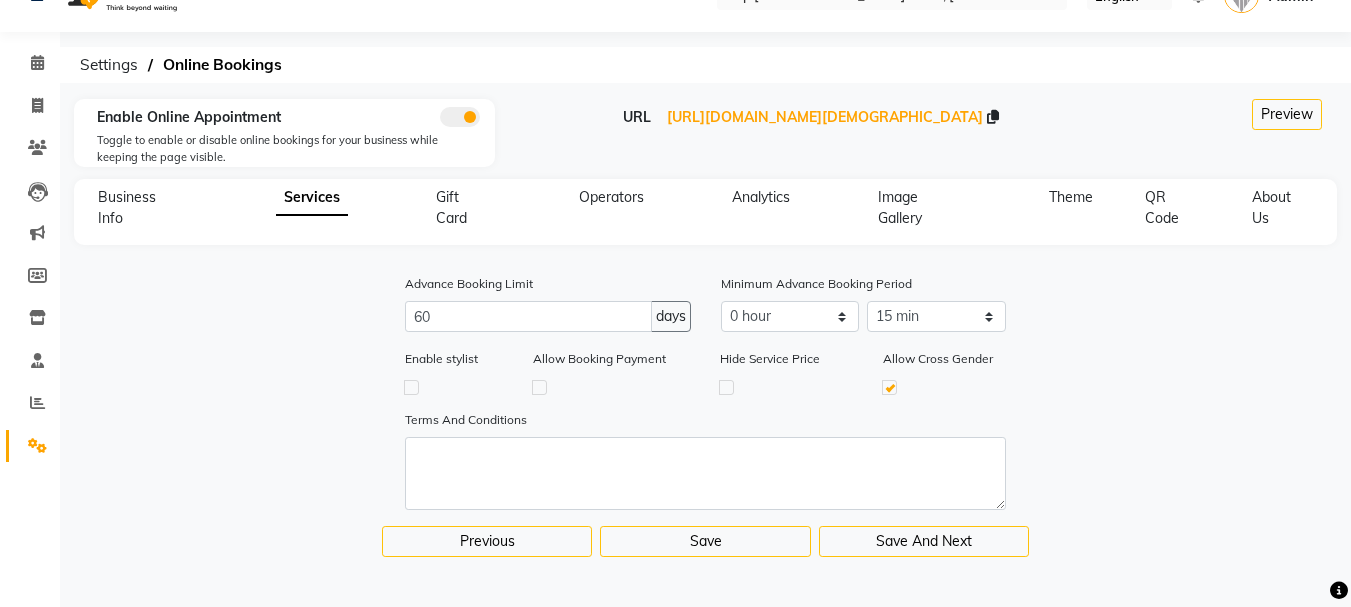 scroll, scrollTop: 40, scrollLeft: 0, axis: vertical 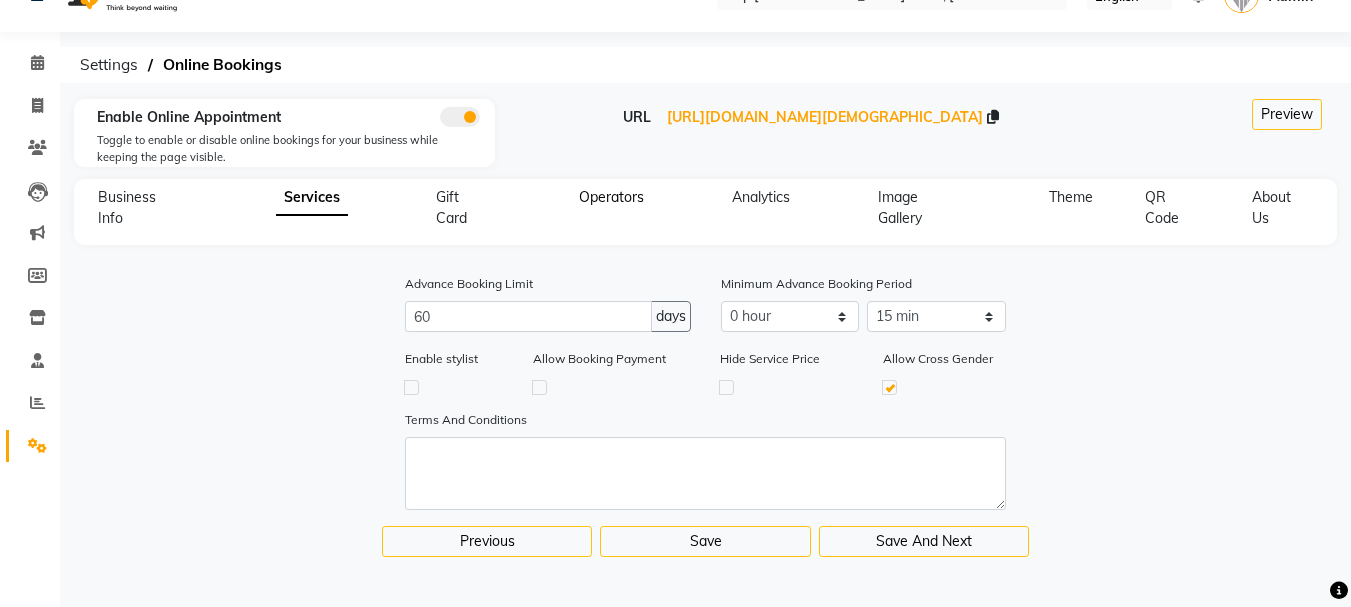 click on "Operators" 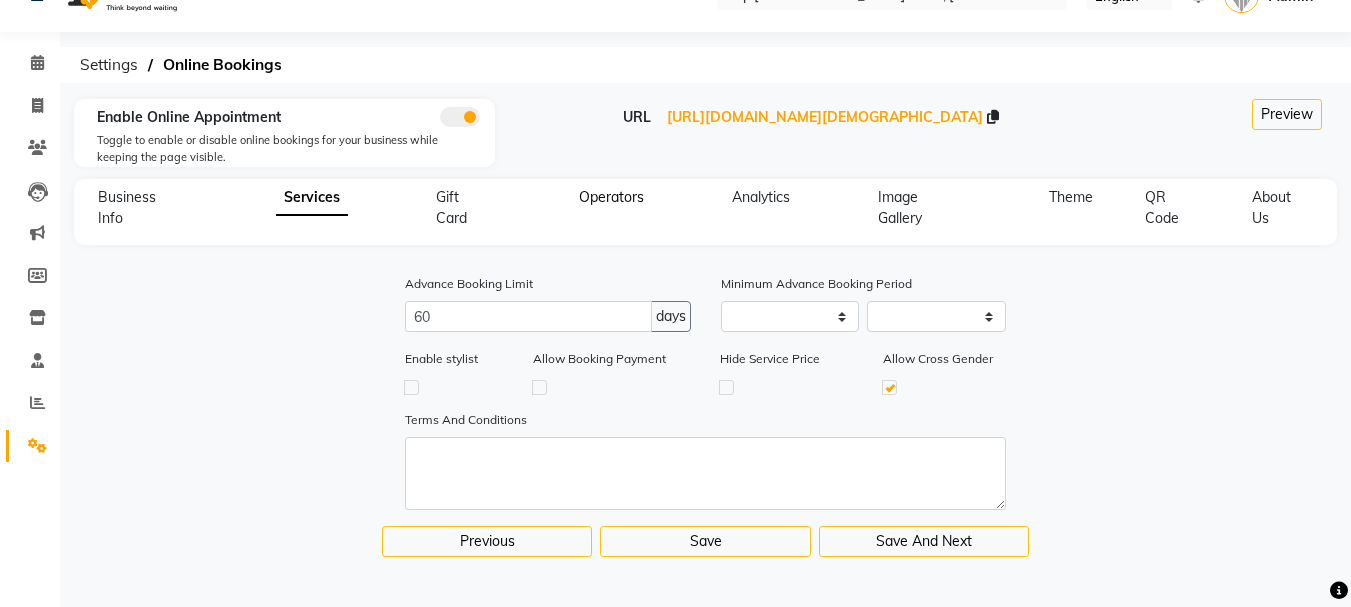 scroll, scrollTop: 140, scrollLeft: 0, axis: vertical 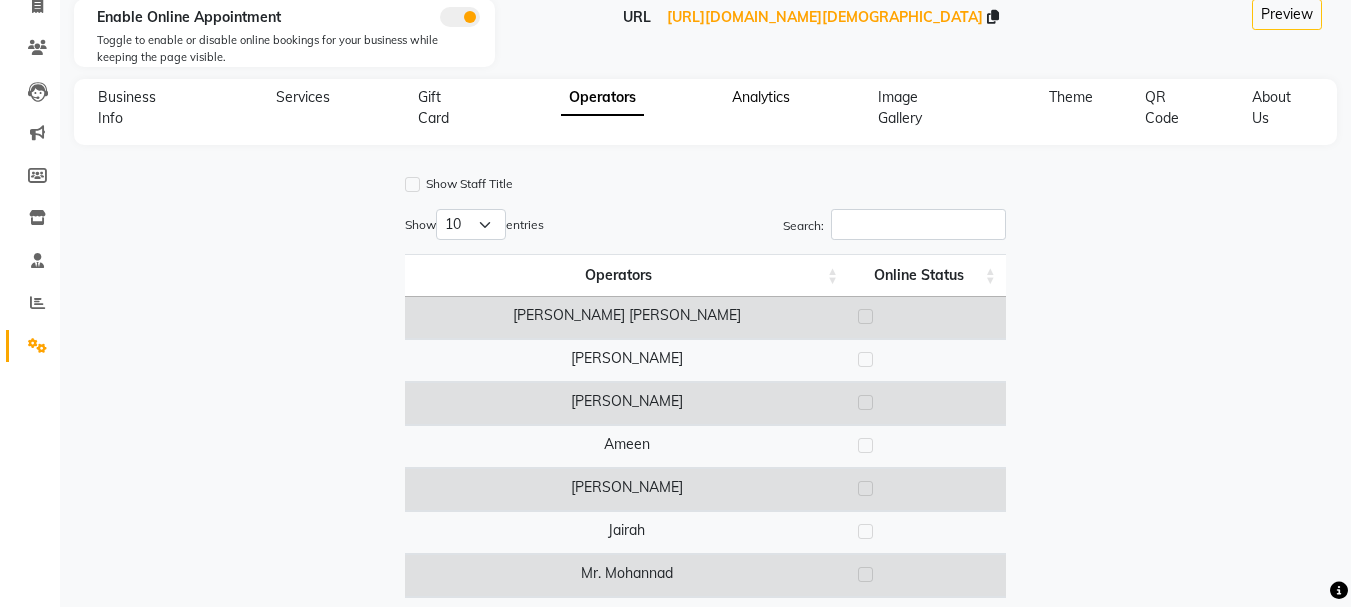 click on "Analytics" 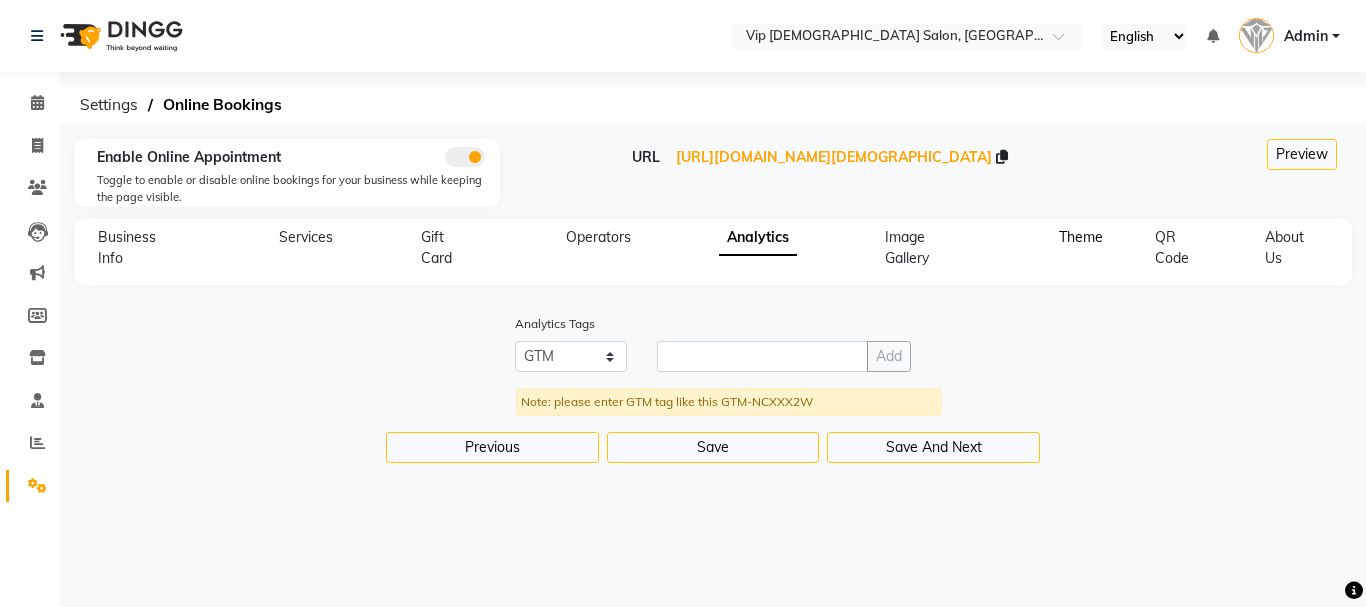 click on "Theme" 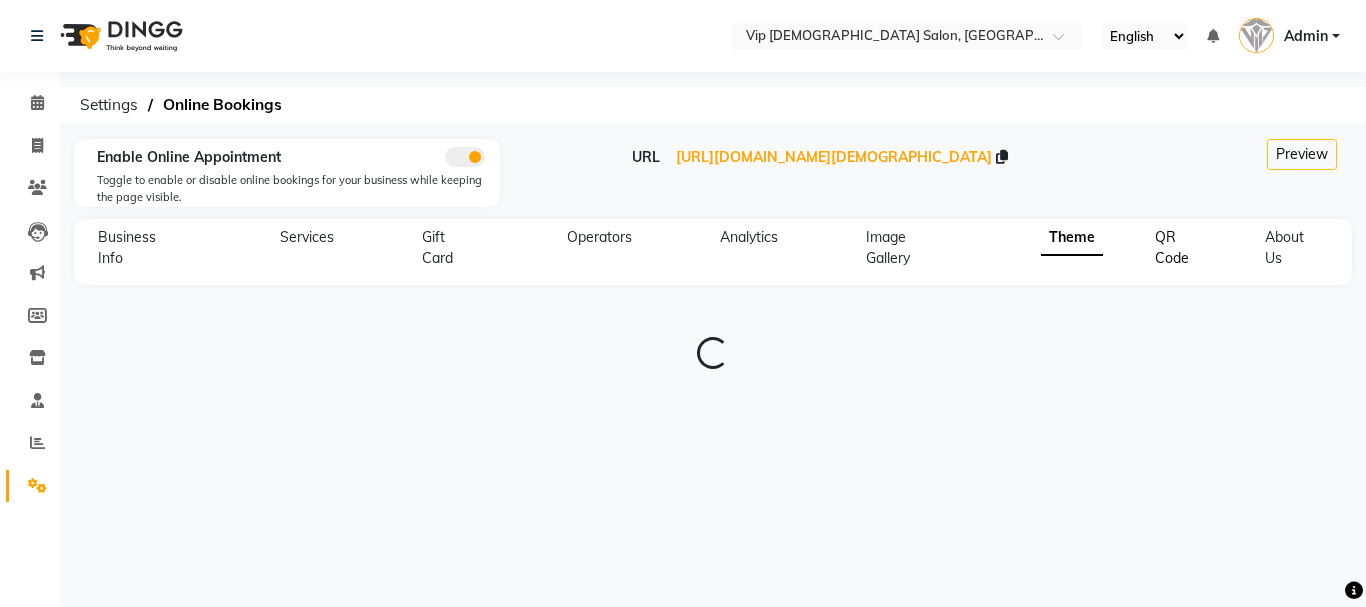 click on "QR Code" 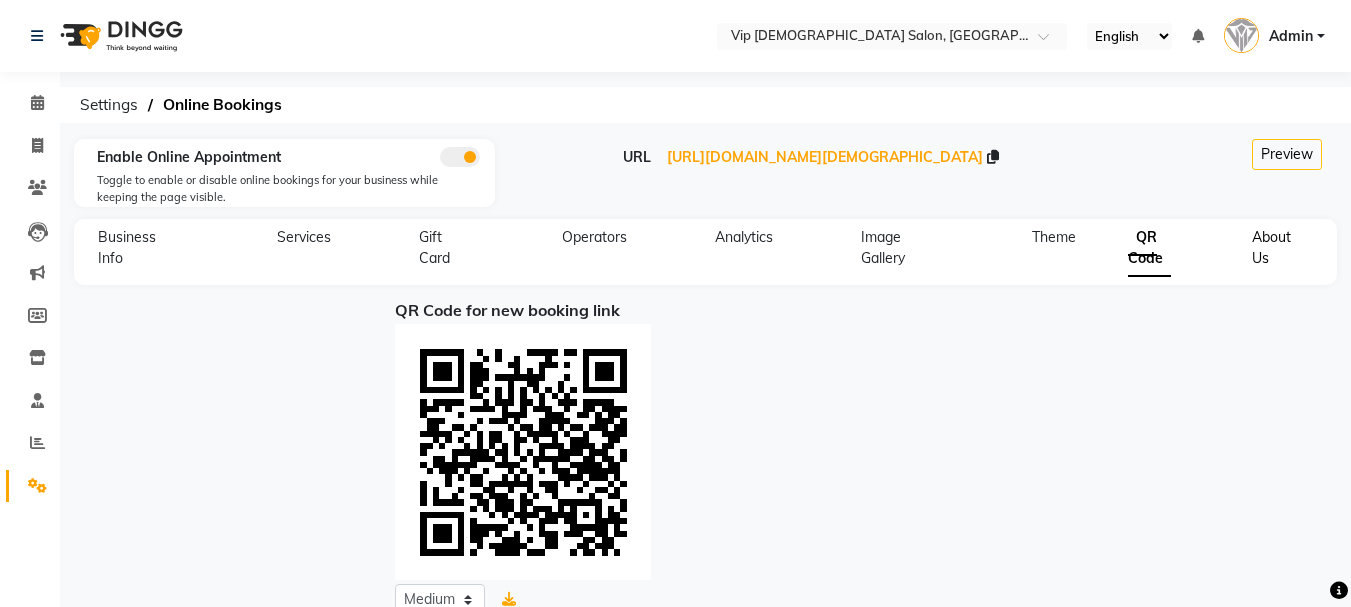 click on "About Us" 